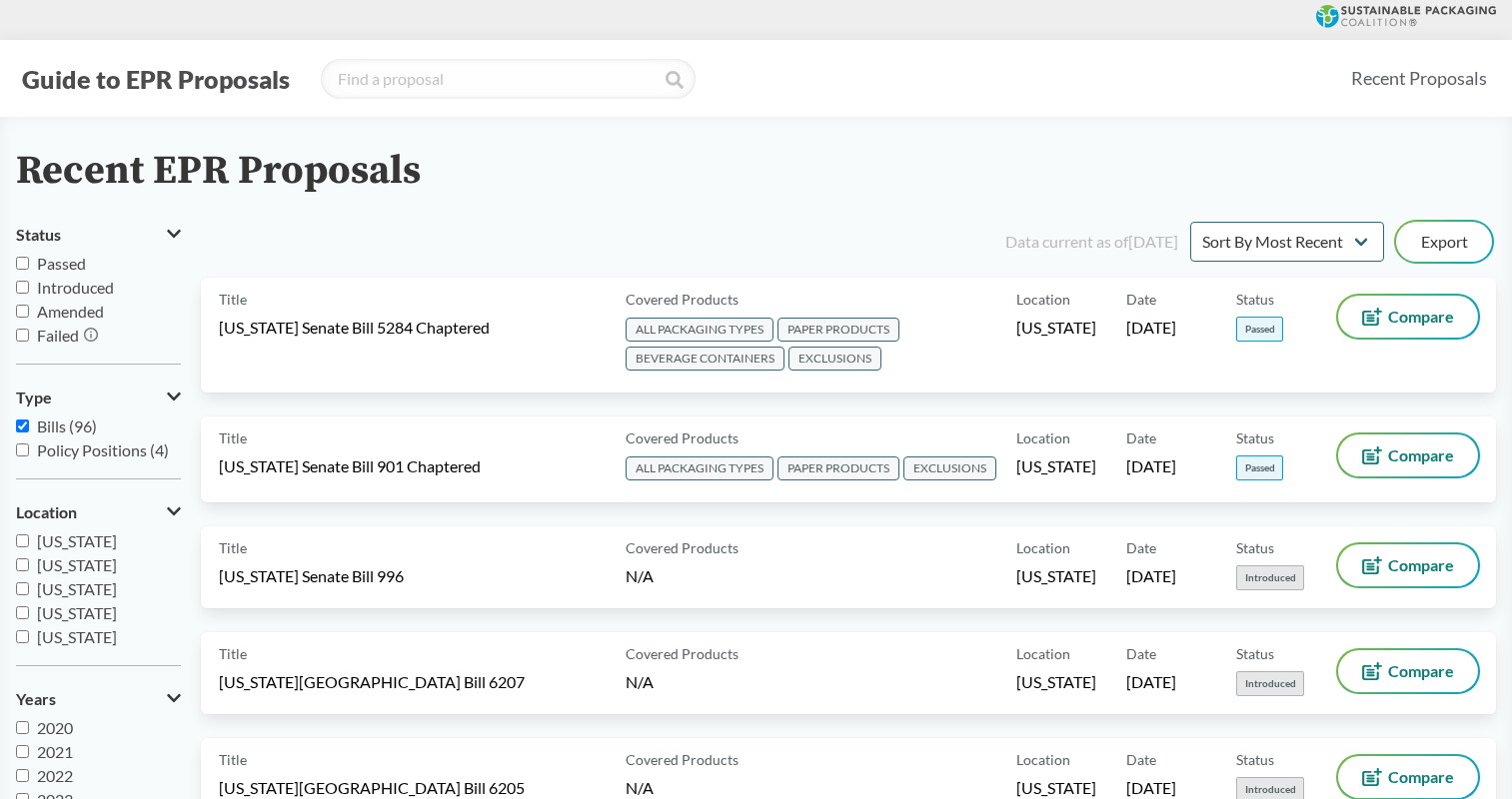 scroll, scrollTop: 0, scrollLeft: 0, axis: both 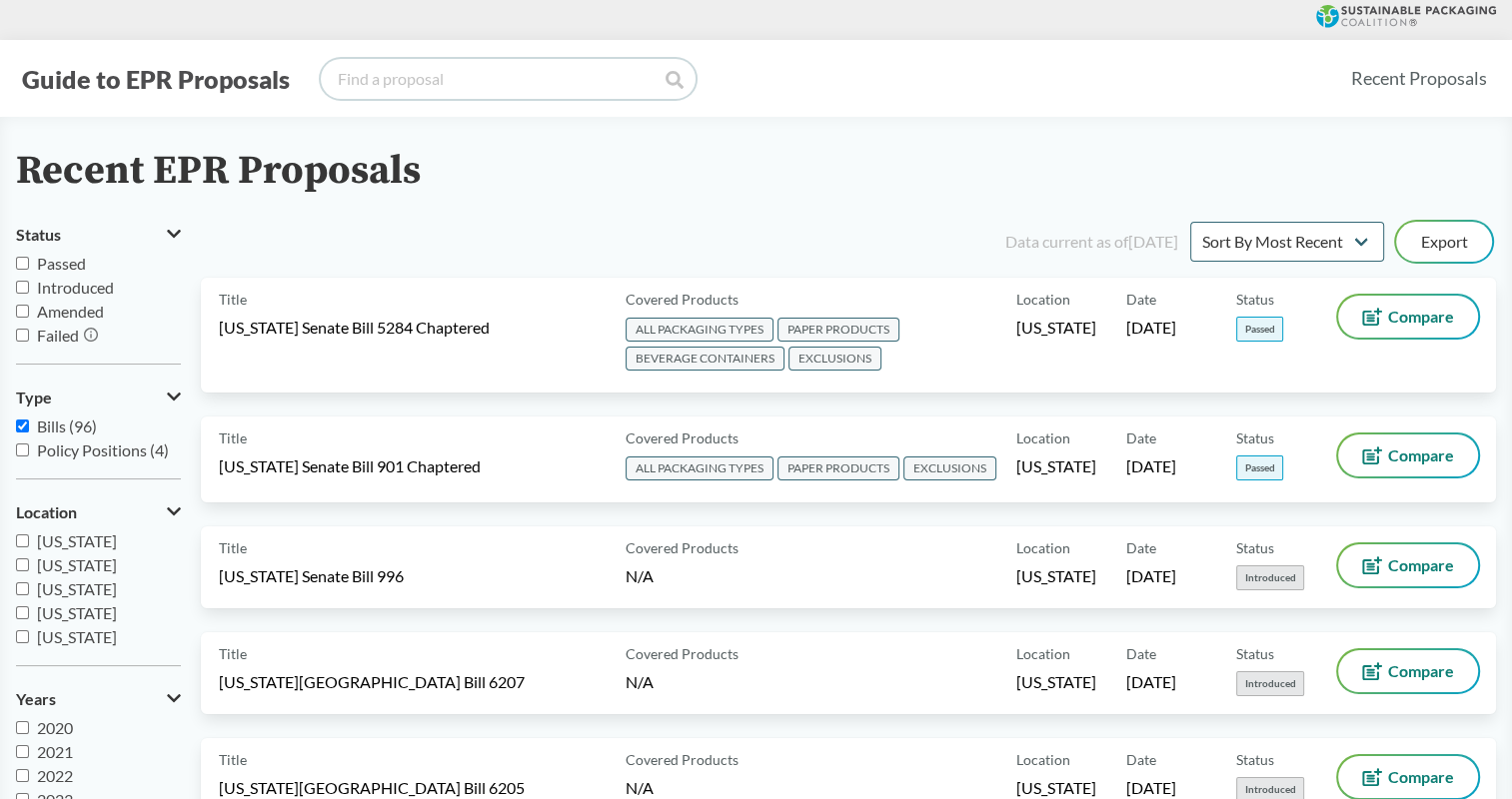 click at bounding box center (508, 79) 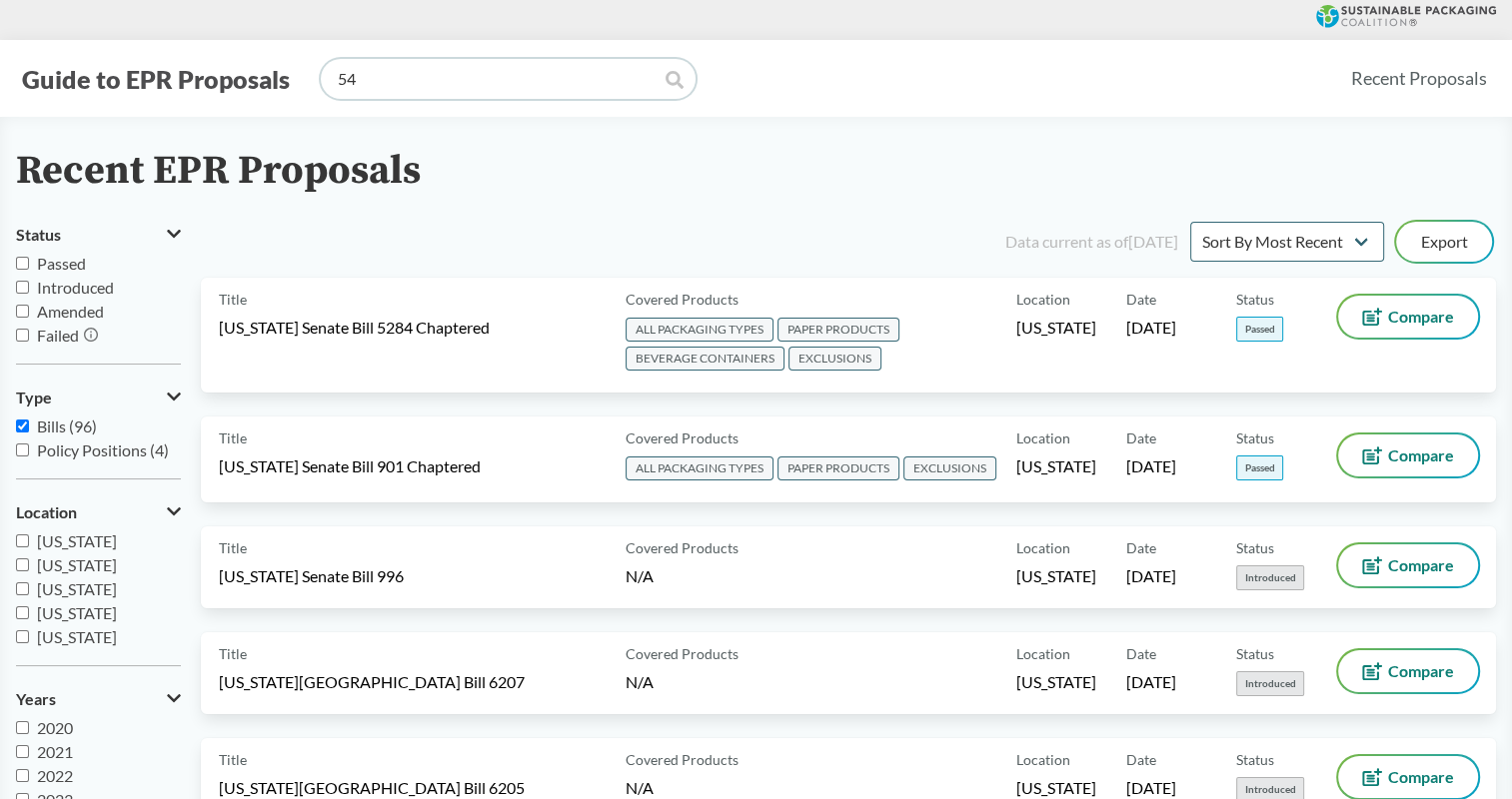 type on "54" 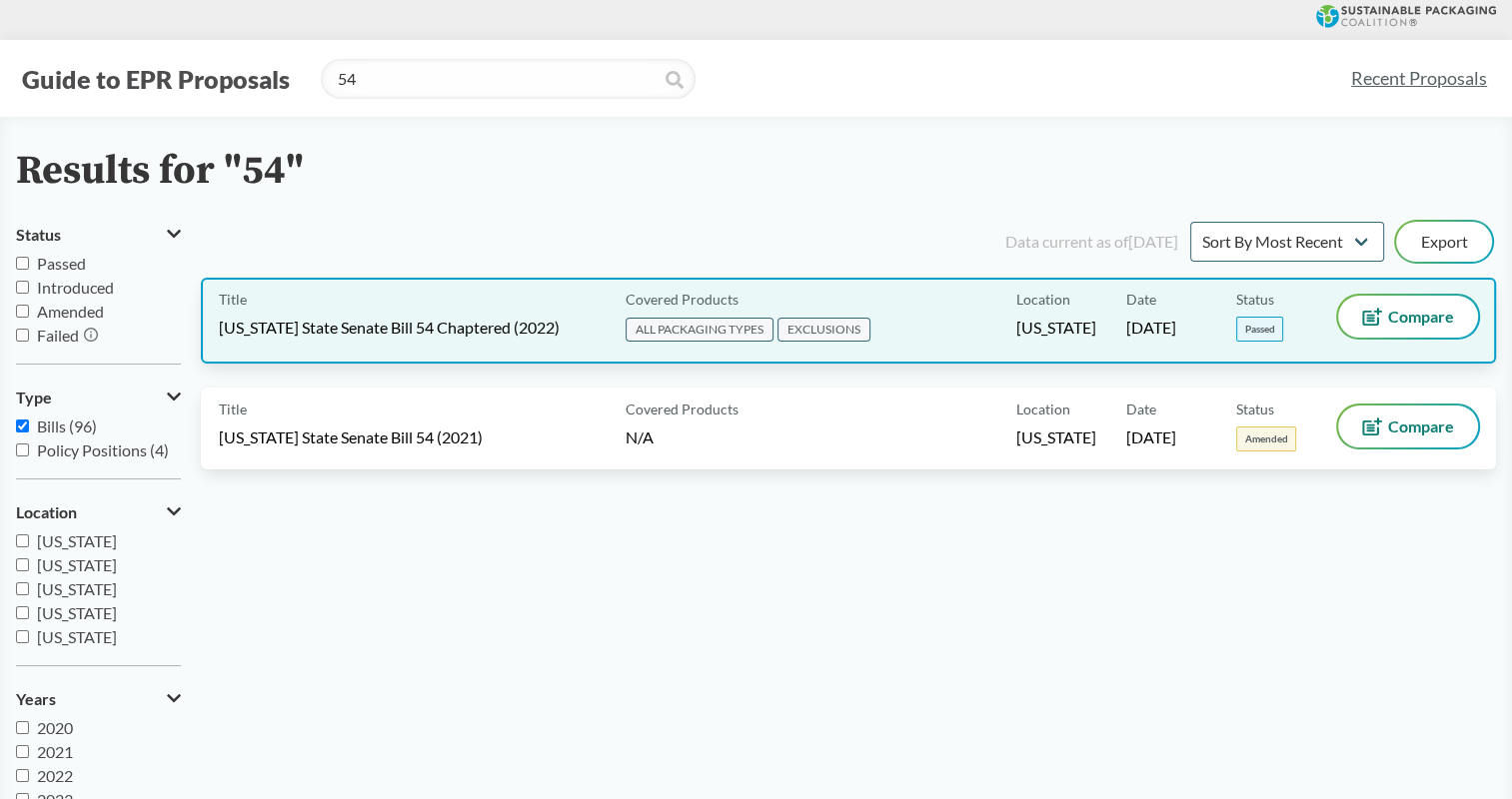 click on "[US_STATE] State Senate Bill 54 Chaptered (2022)" at bounding box center [389, 328] 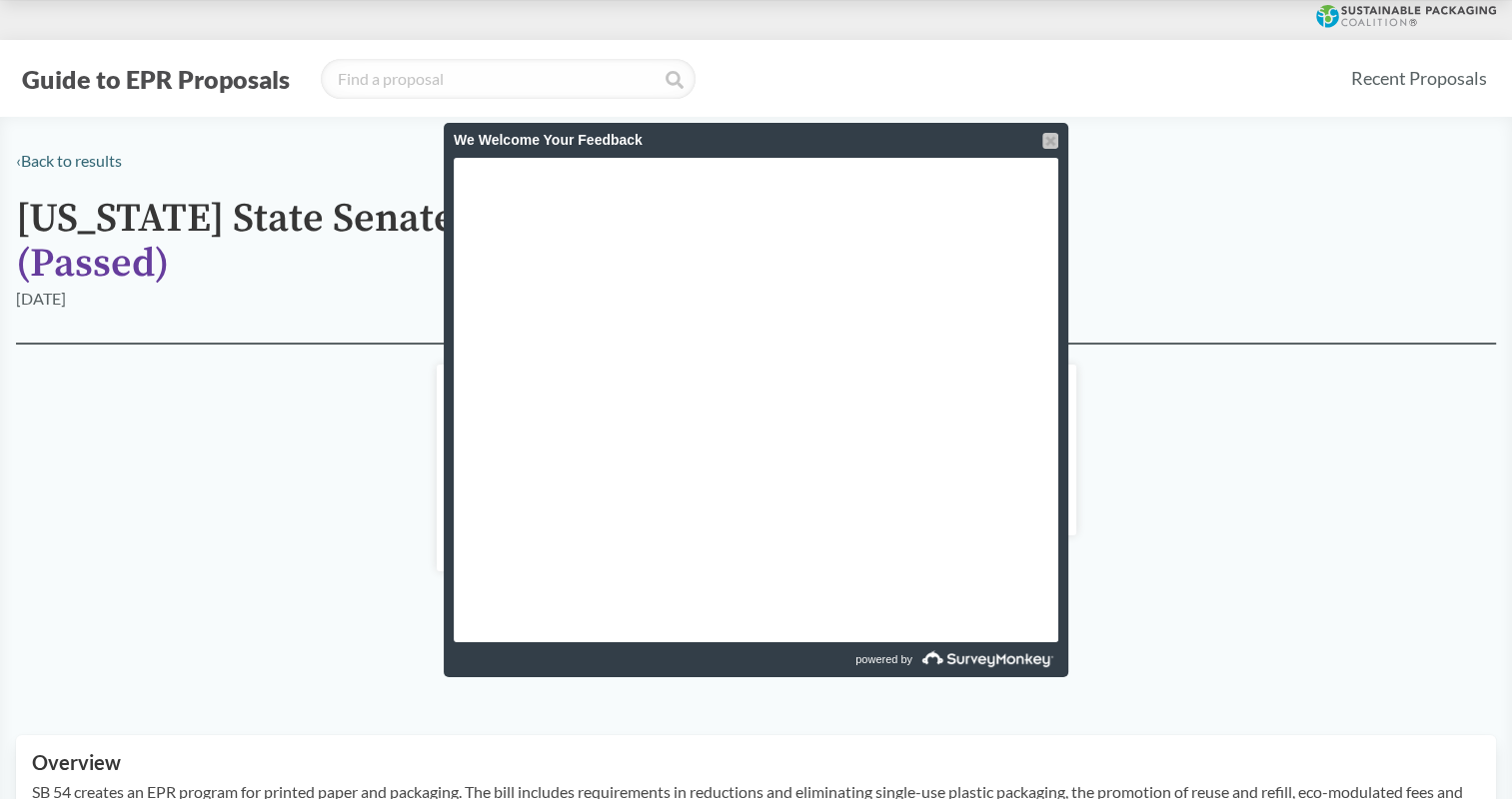 click at bounding box center (1050, 141) 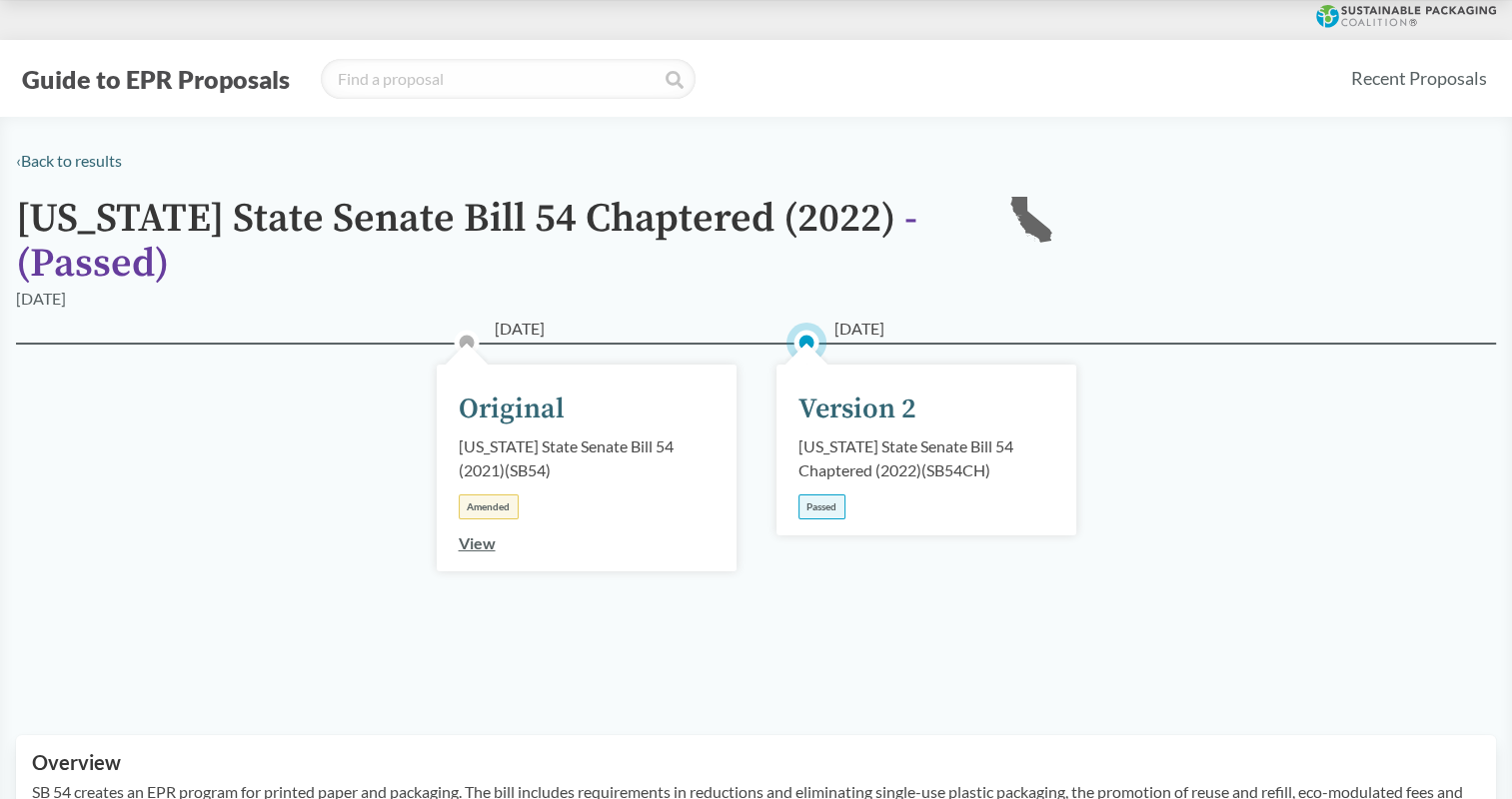 type on "54" 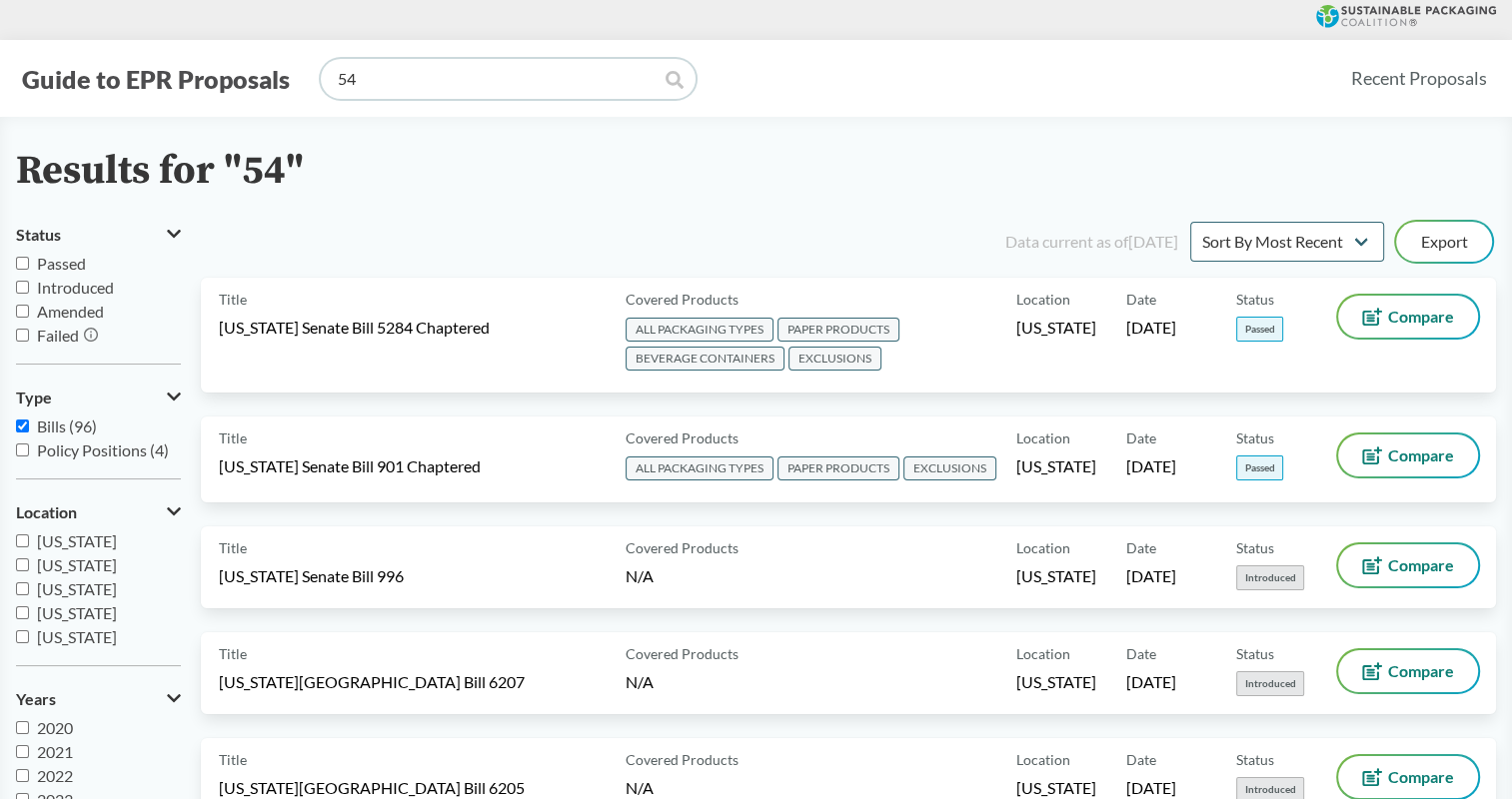 click on "54" at bounding box center (508, 79) 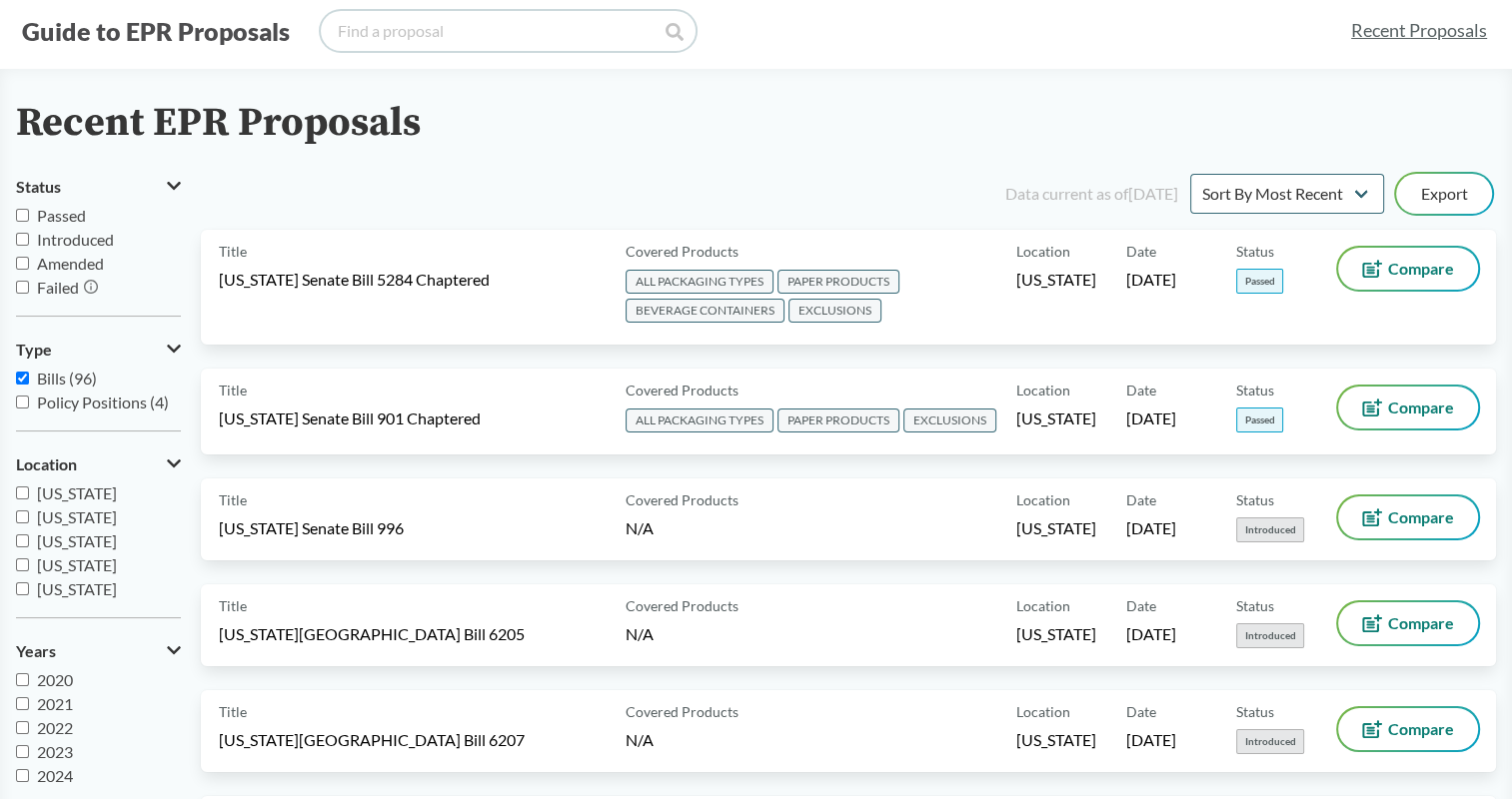 scroll, scrollTop: 48, scrollLeft: 0, axis: vertical 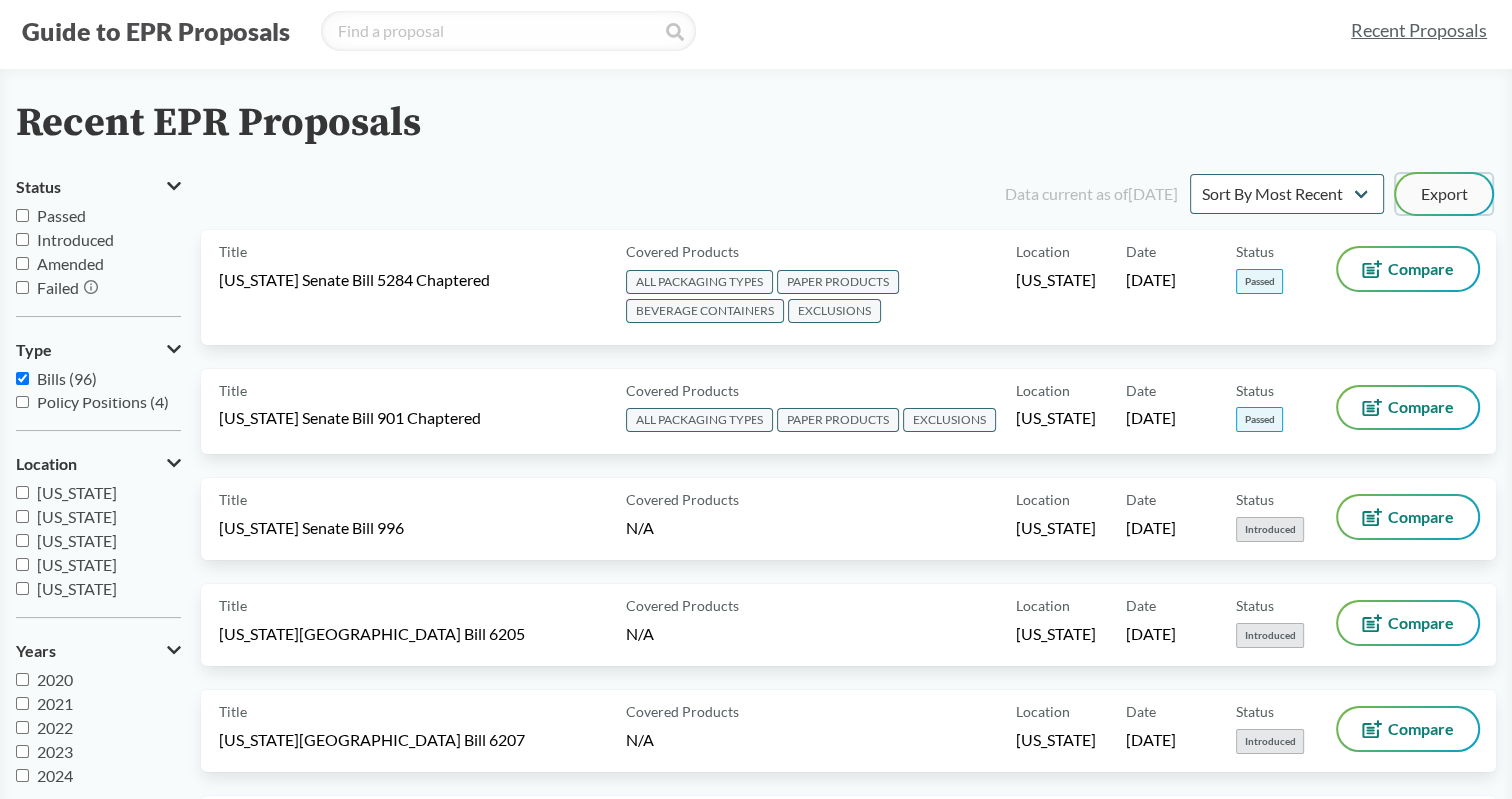 click on "Export" at bounding box center [1444, 194] 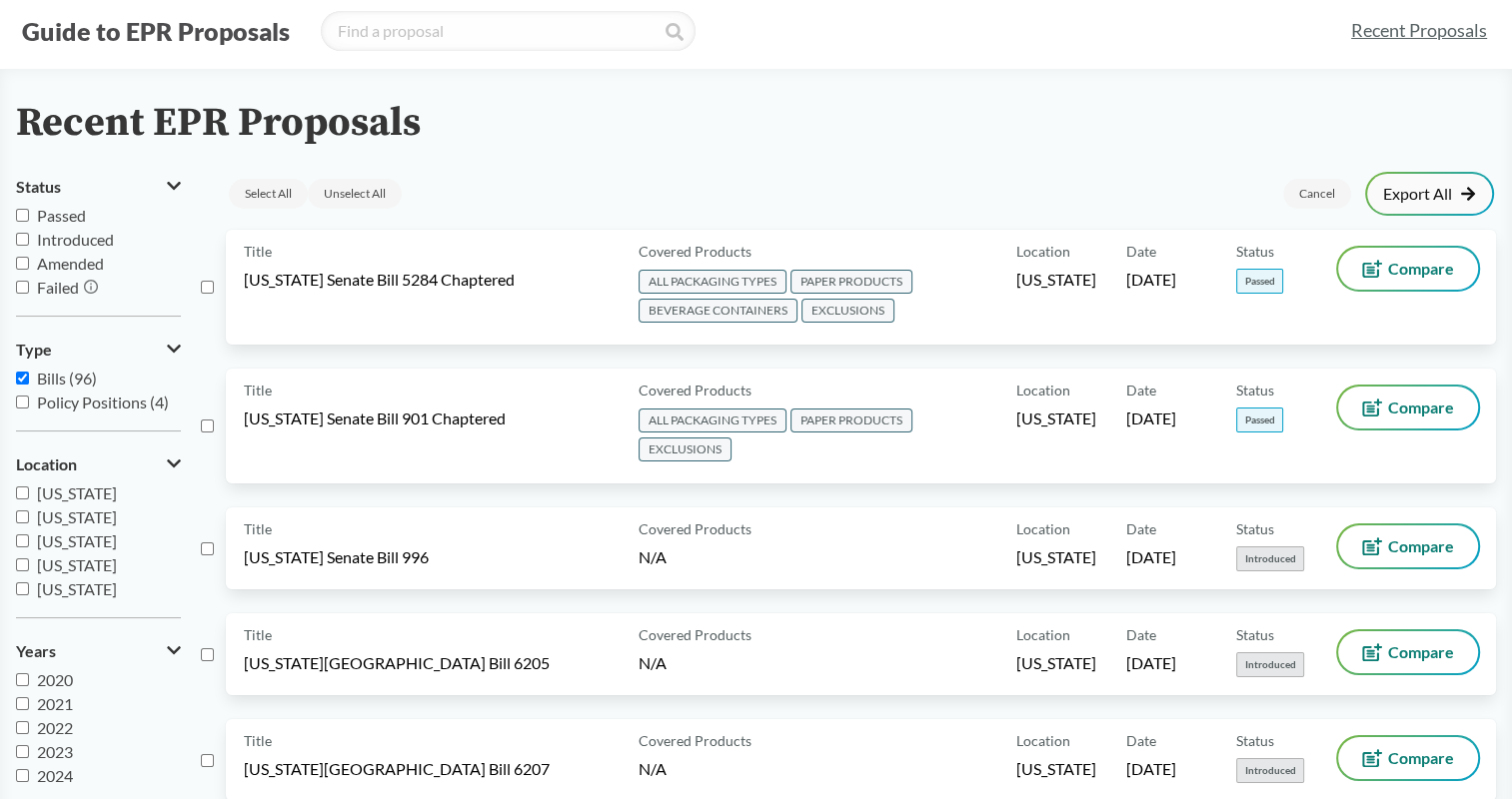 click on "Export All" at bounding box center [1429, 194] 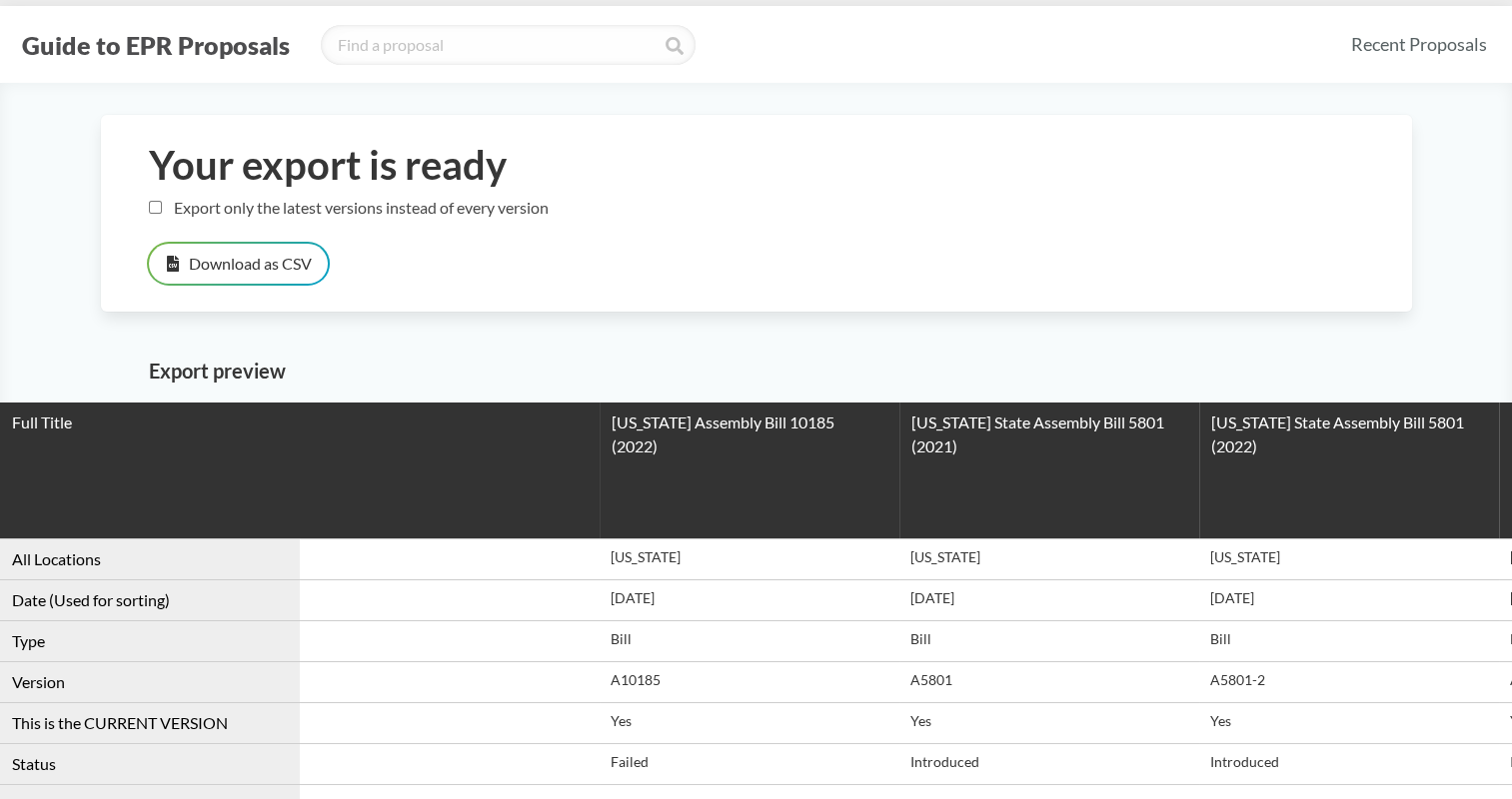 scroll, scrollTop: 33, scrollLeft: 0, axis: vertical 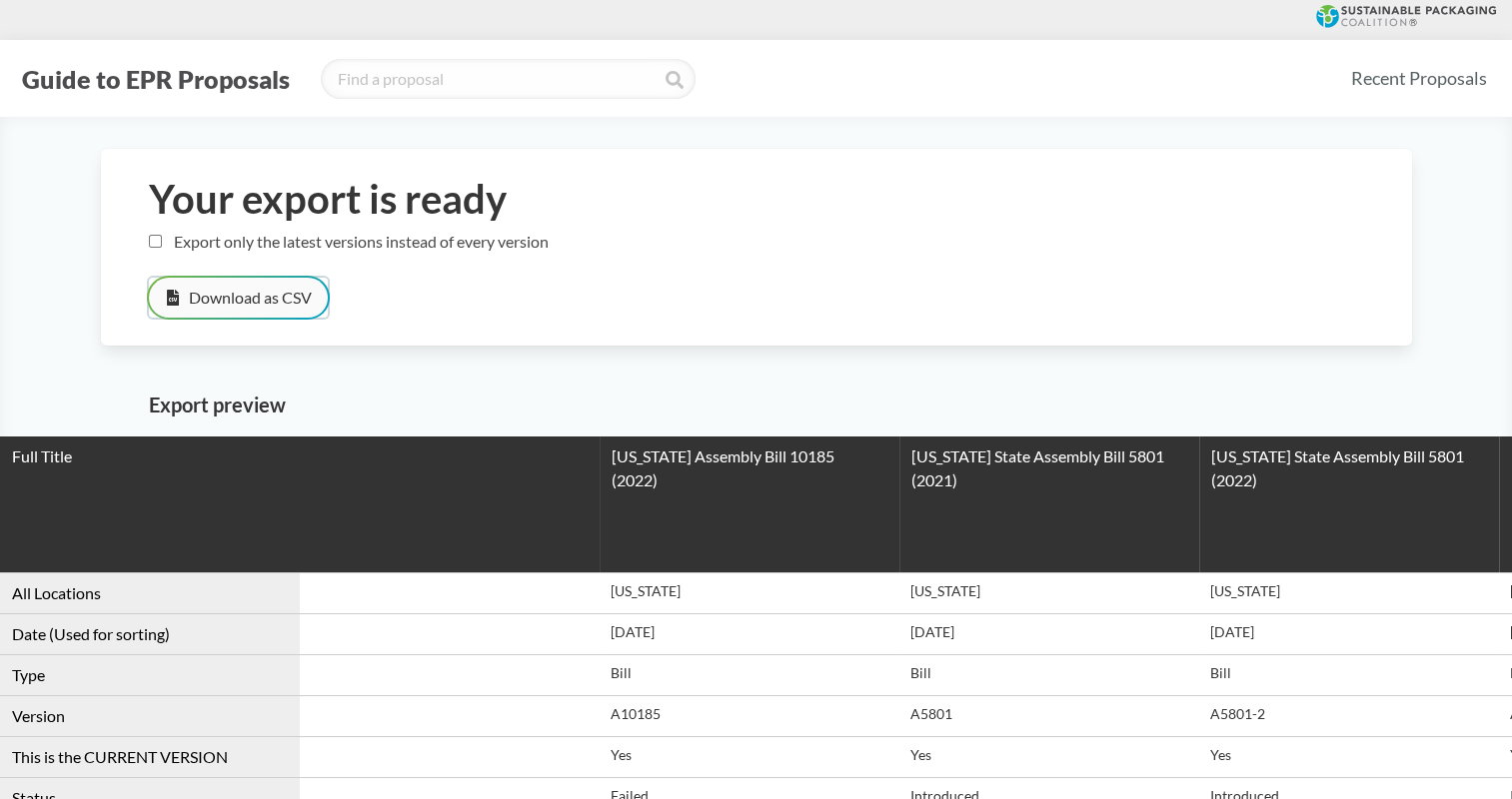 click on "Download as CSV" at bounding box center [238, 298] 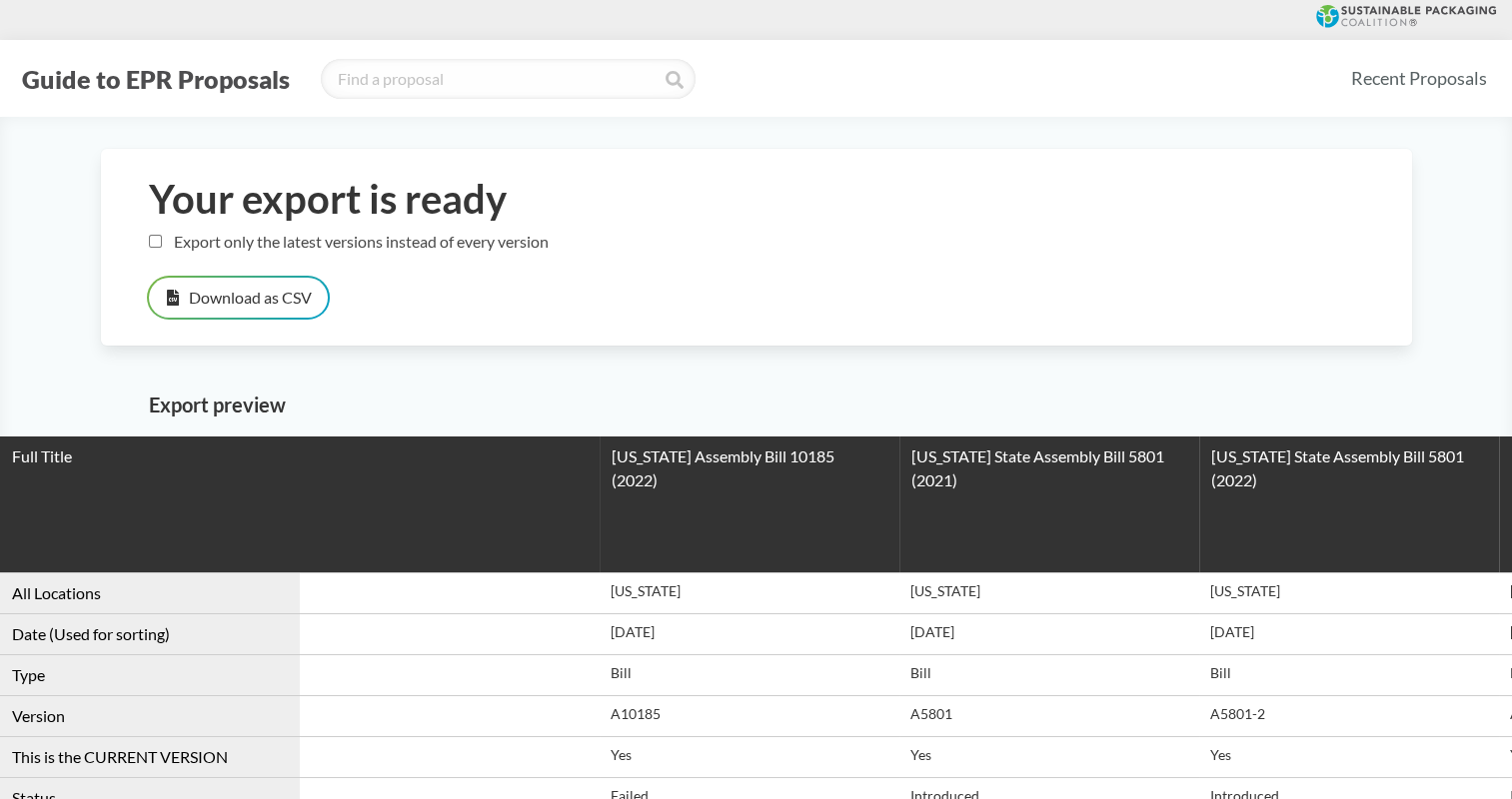 click on "Your export is ready Export only the latest versions instead of every version Download as CSV Export preview Full Title [US_STATE] Assembly Bill 10185 (2022) [US_STATE] State Assembly Bill 5801 (2021) [US_STATE] State Assembly Bill 5801 (2022) [US_STATE] Assembly Bill 1444 (2022) [US_STATE] Assembly Bill 2094 [US_STATE] Assembly Bill 3008 (2023) [US_STATE] Assembly Bill 6191 [US_STATE] State Assembly Bill [PHONE_NUMBER] Financing Principles and Objectives for Advancing Packaging Recycling in the U.S. Consumer Brands Association (CBA) Position on the Optimal Recycling System Consumer Goods Forum (CGF) Position on Optimal Extended Producer Responsibility Chapter 465 [US_STATE] Senate Bill 222 (2023) [US_STATE] House Bill 22-1355 (2022) [US_STATE] House Bill 22-1355 Rerevised (2022) [PERSON_NAME] Foundation Position Paper on EPR Enrolled [US_STATE] Senate Bill 1555 (2023) FY 2023 [US_STATE] State Executive Budget (2022) [US_STATE] House Bill 142 (2021) [US_STATE] House Bill 0307 (2022) [US_STATE] House Bill 108 (2022) All Locations" at bounding box center (756, 22513) 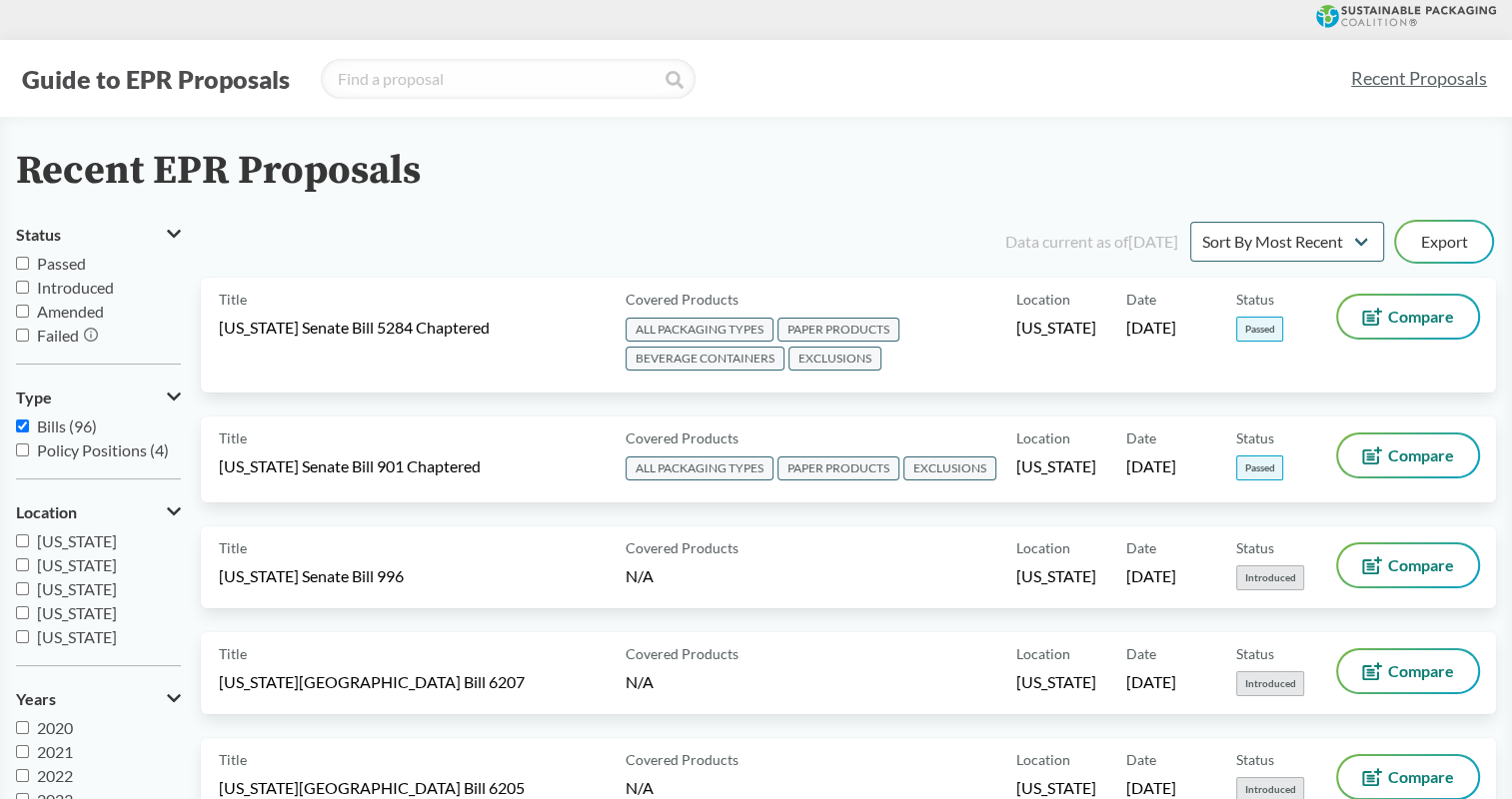 type on "54" 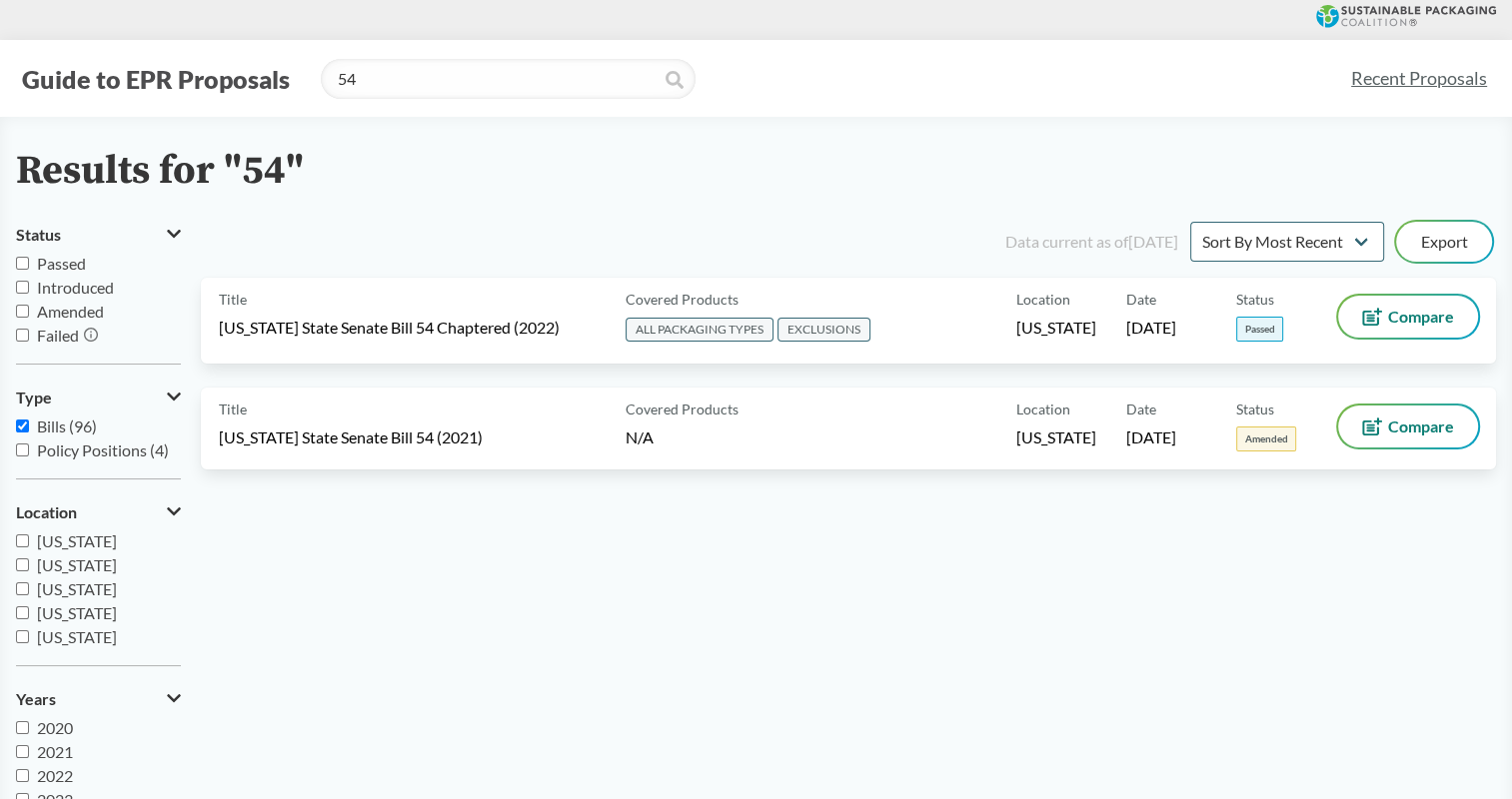 type 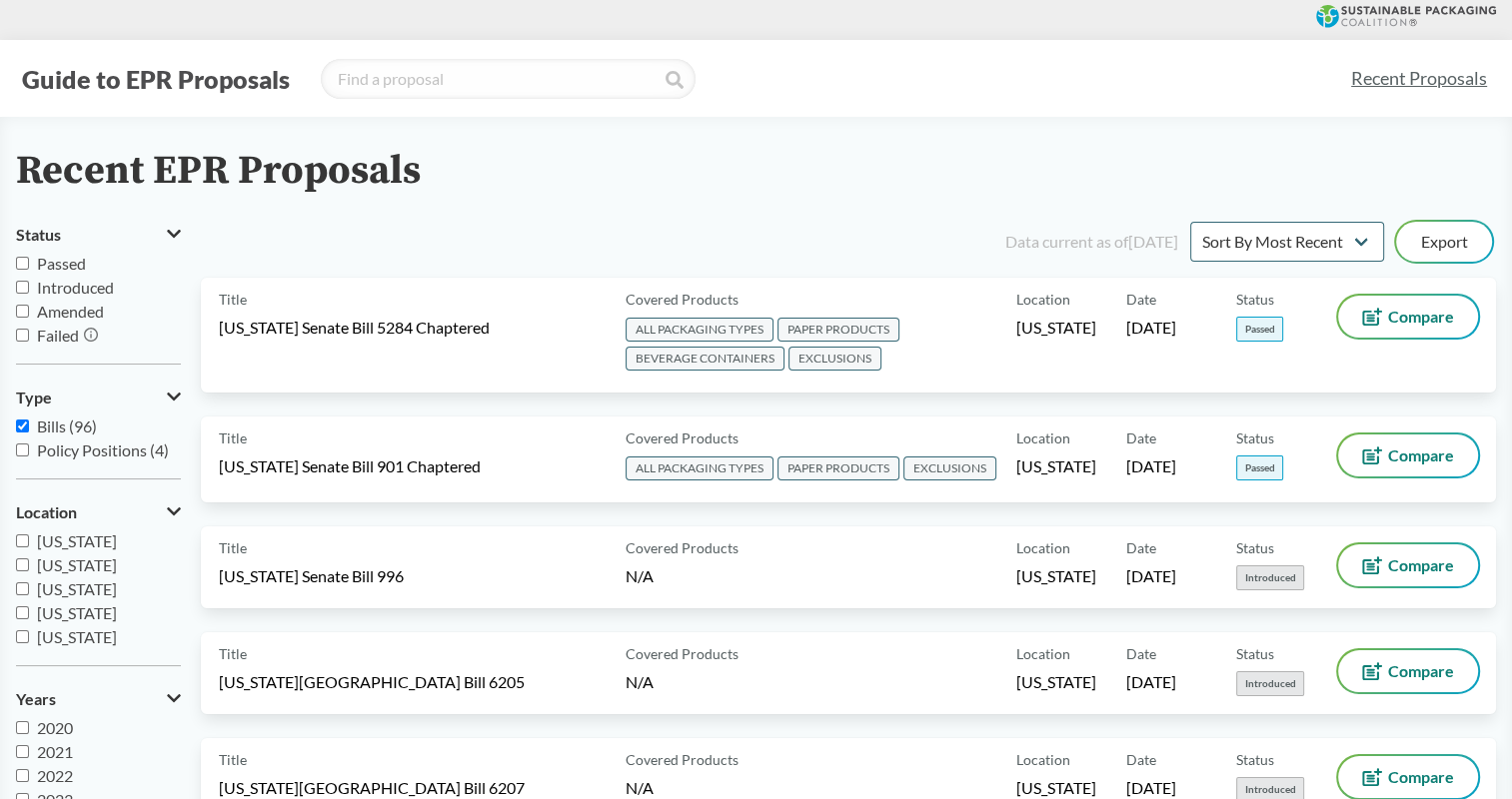 click on "Guide to EPR Proposals" at bounding box center [156, 79] 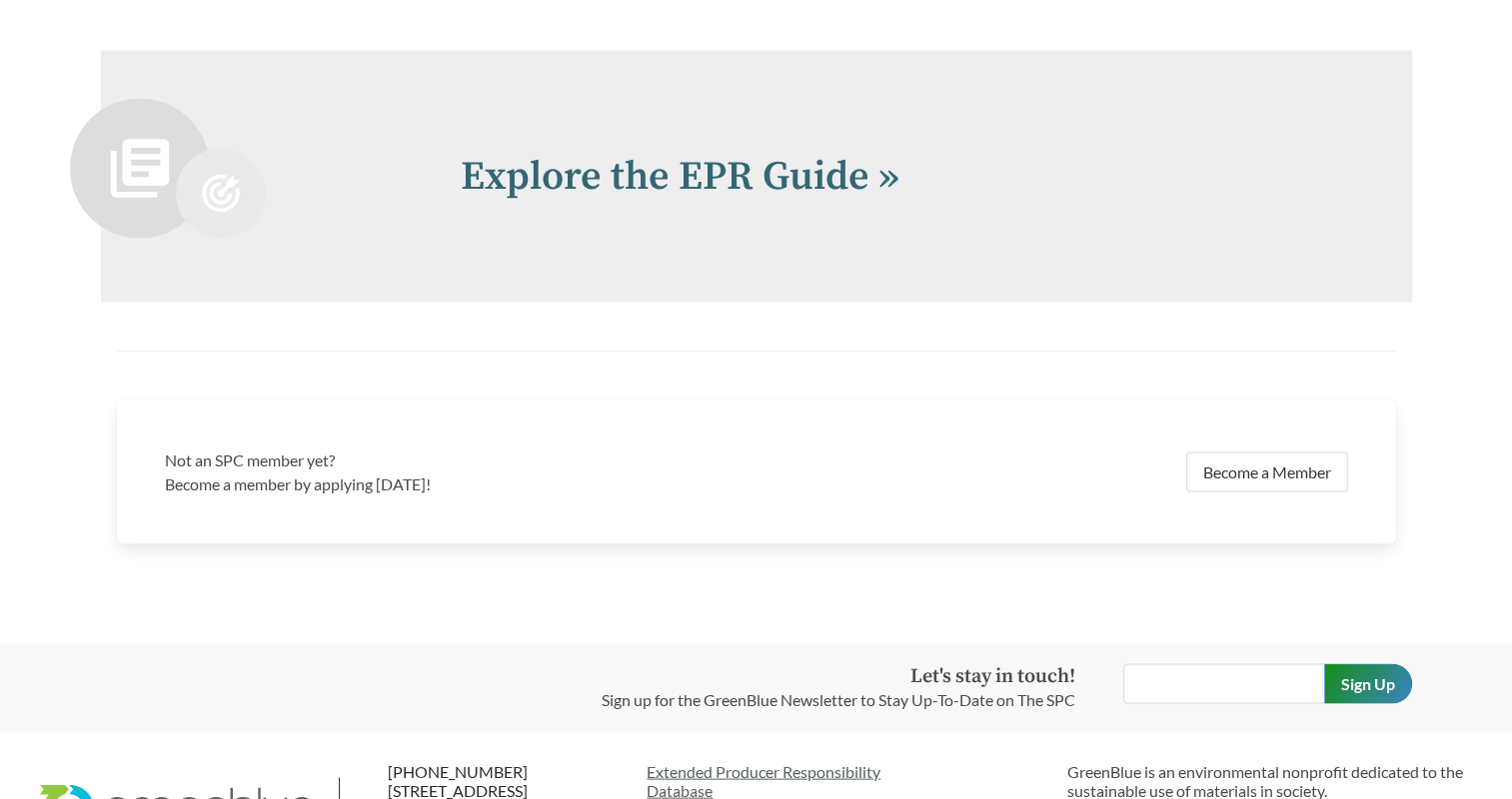 scroll, scrollTop: 3914, scrollLeft: 0, axis: vertical 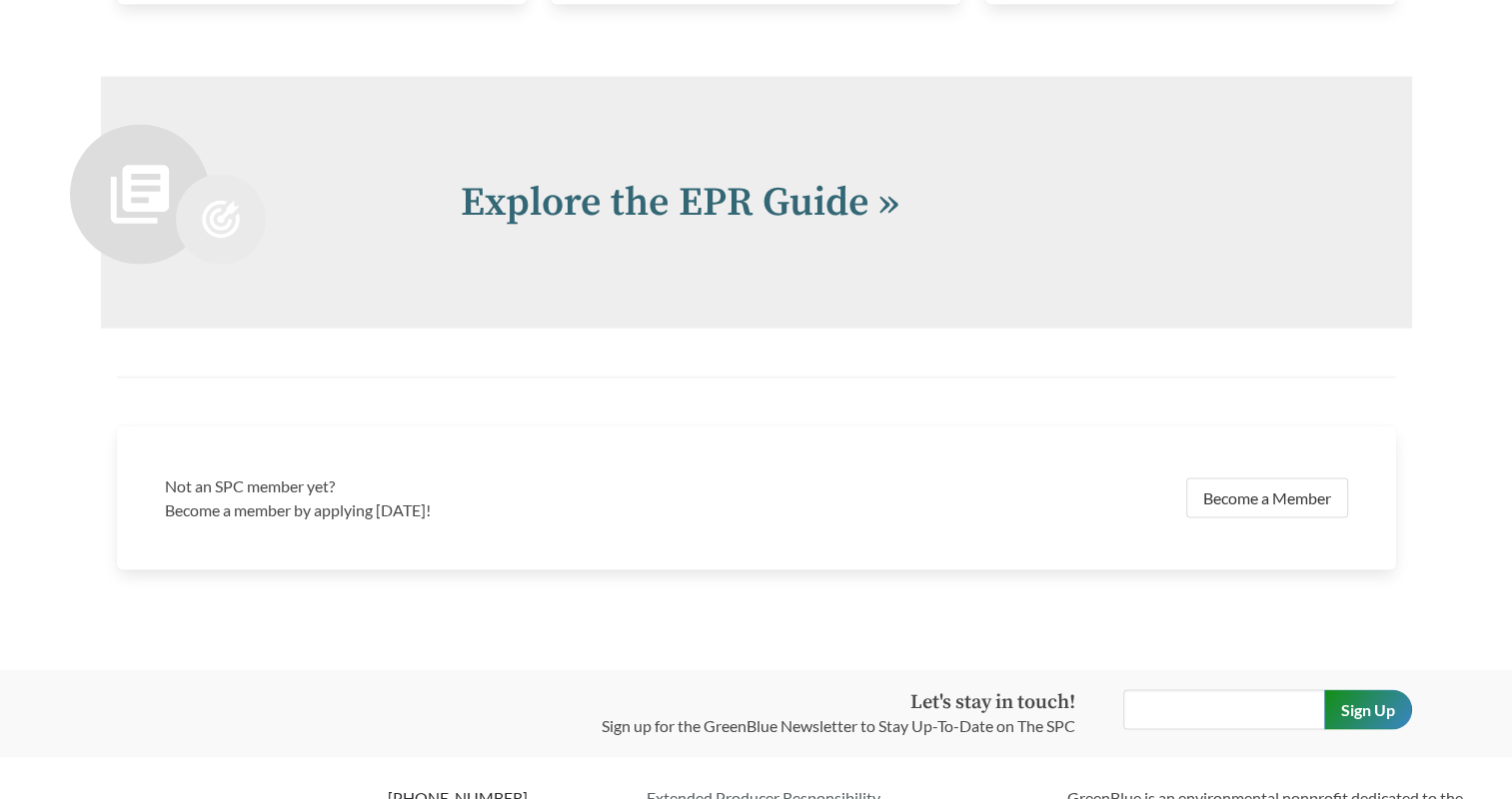 click on "Other" at bounding box center (787, -40) 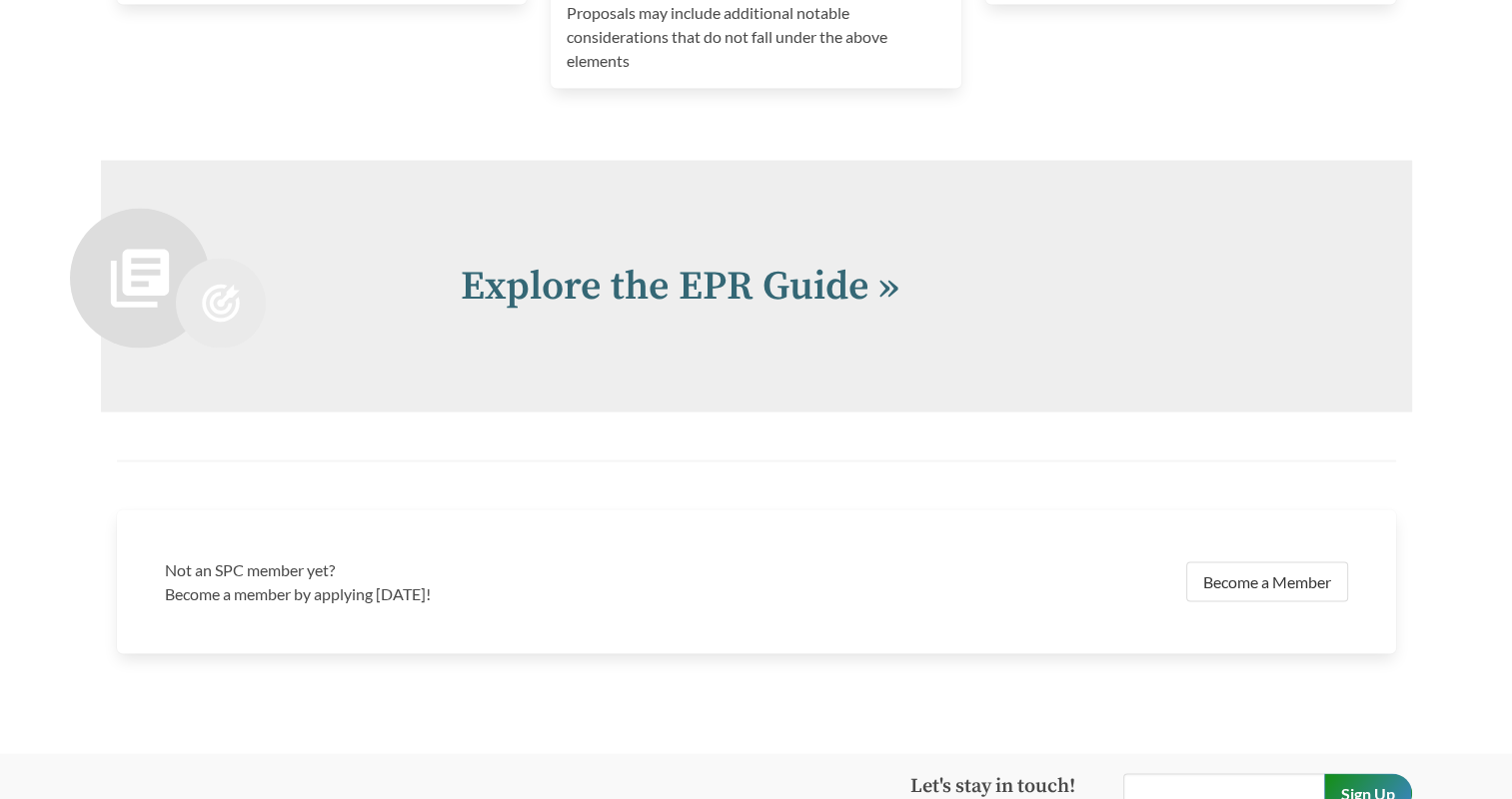 click on "Recyclable / Recycling Definition" at bounding box center (354, -40) 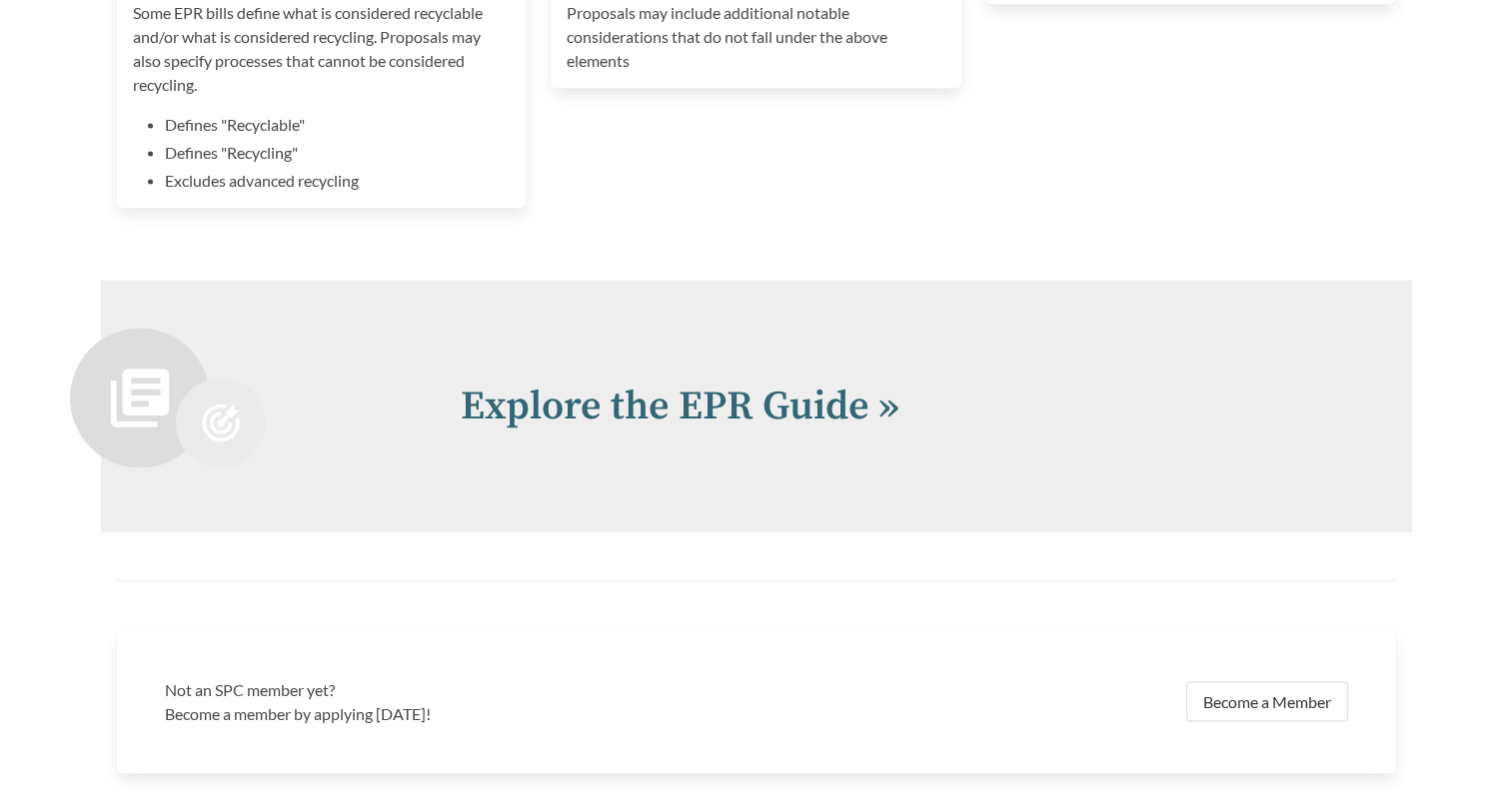 click on "Enforcement" at bounding box center [322, -154] 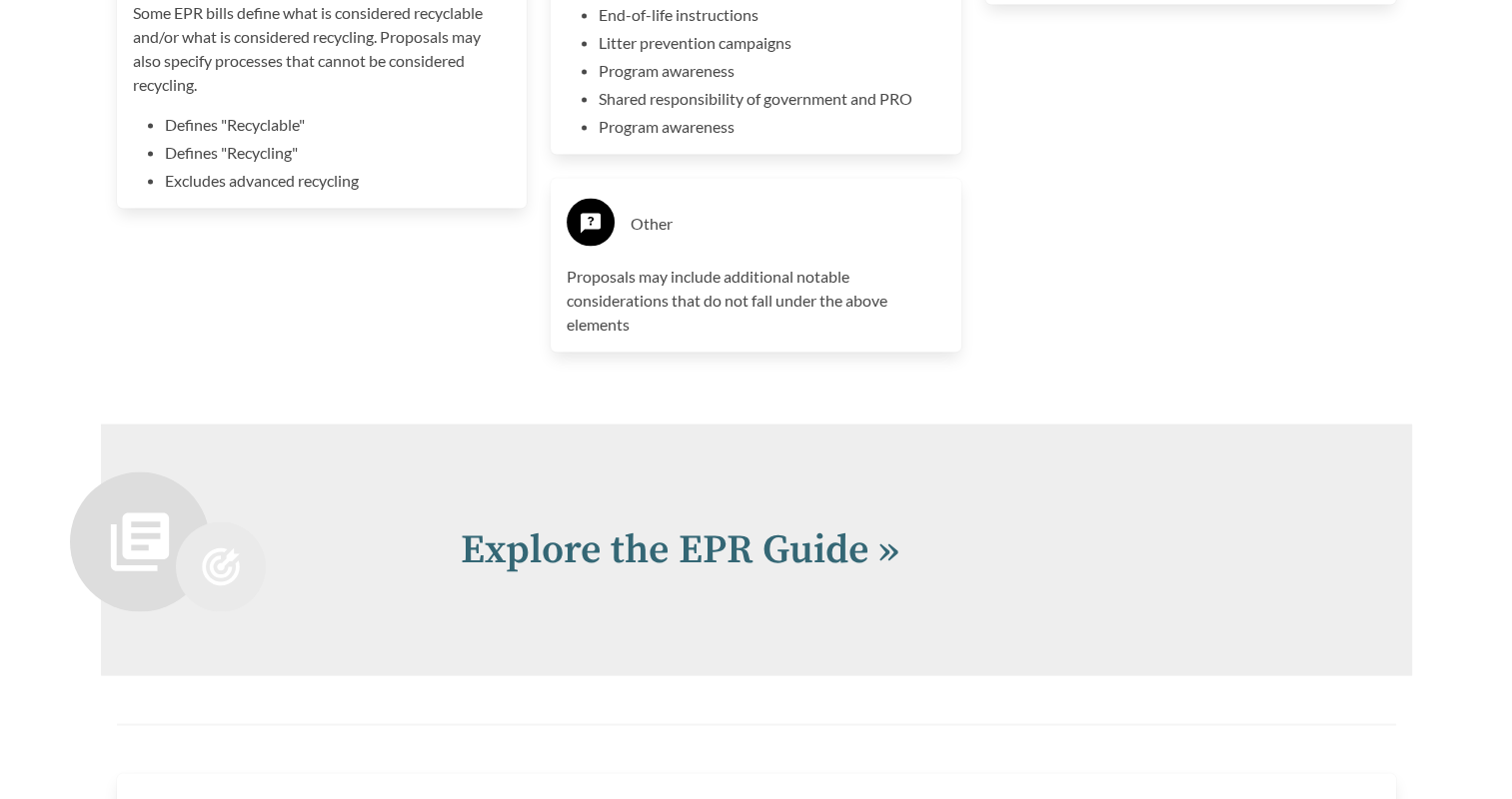 click on "Government Role" at bounding box center (1222, -154) 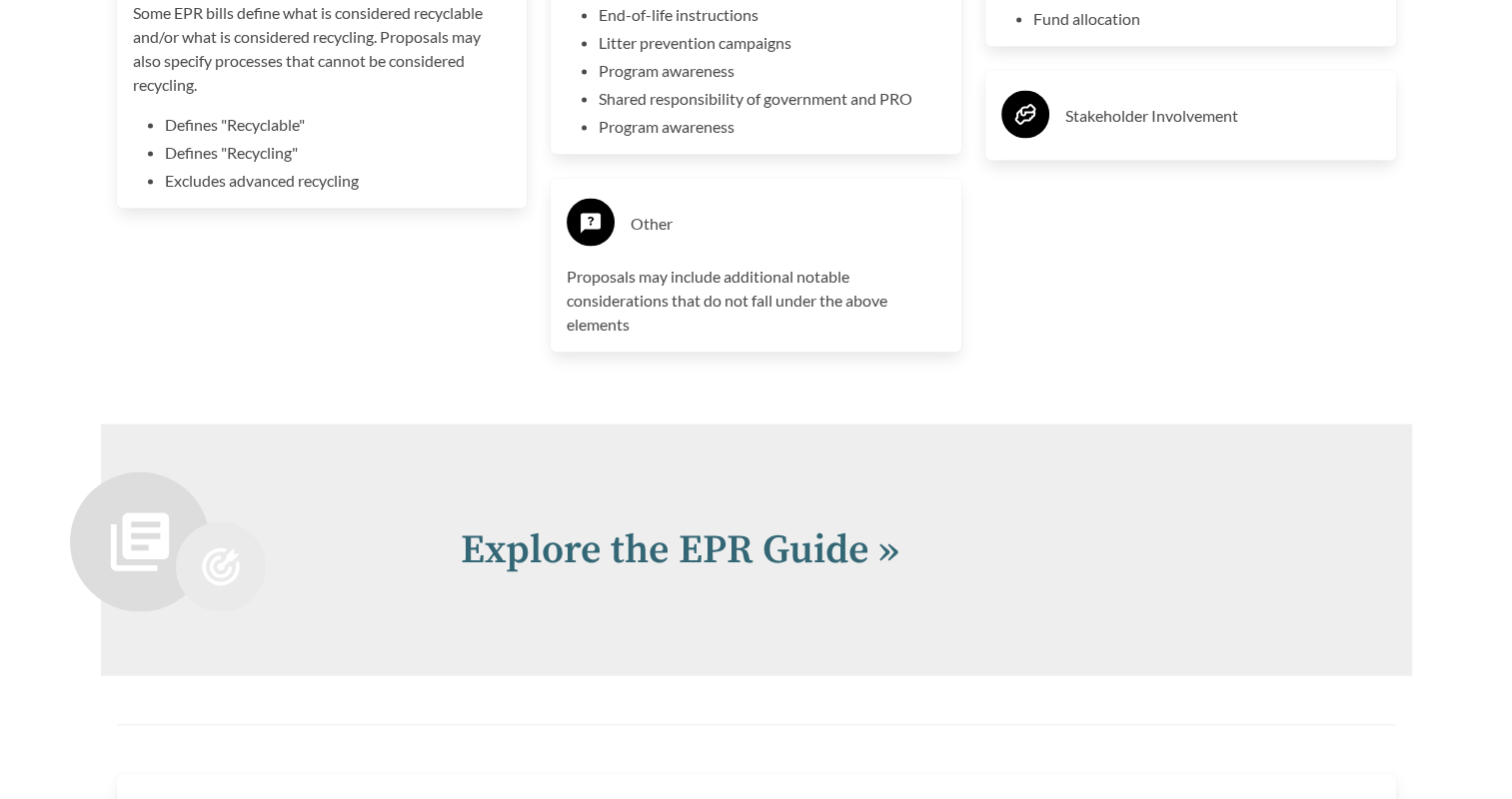 click on "Stakeholder Involvement" at bounding box center [1222, 116] 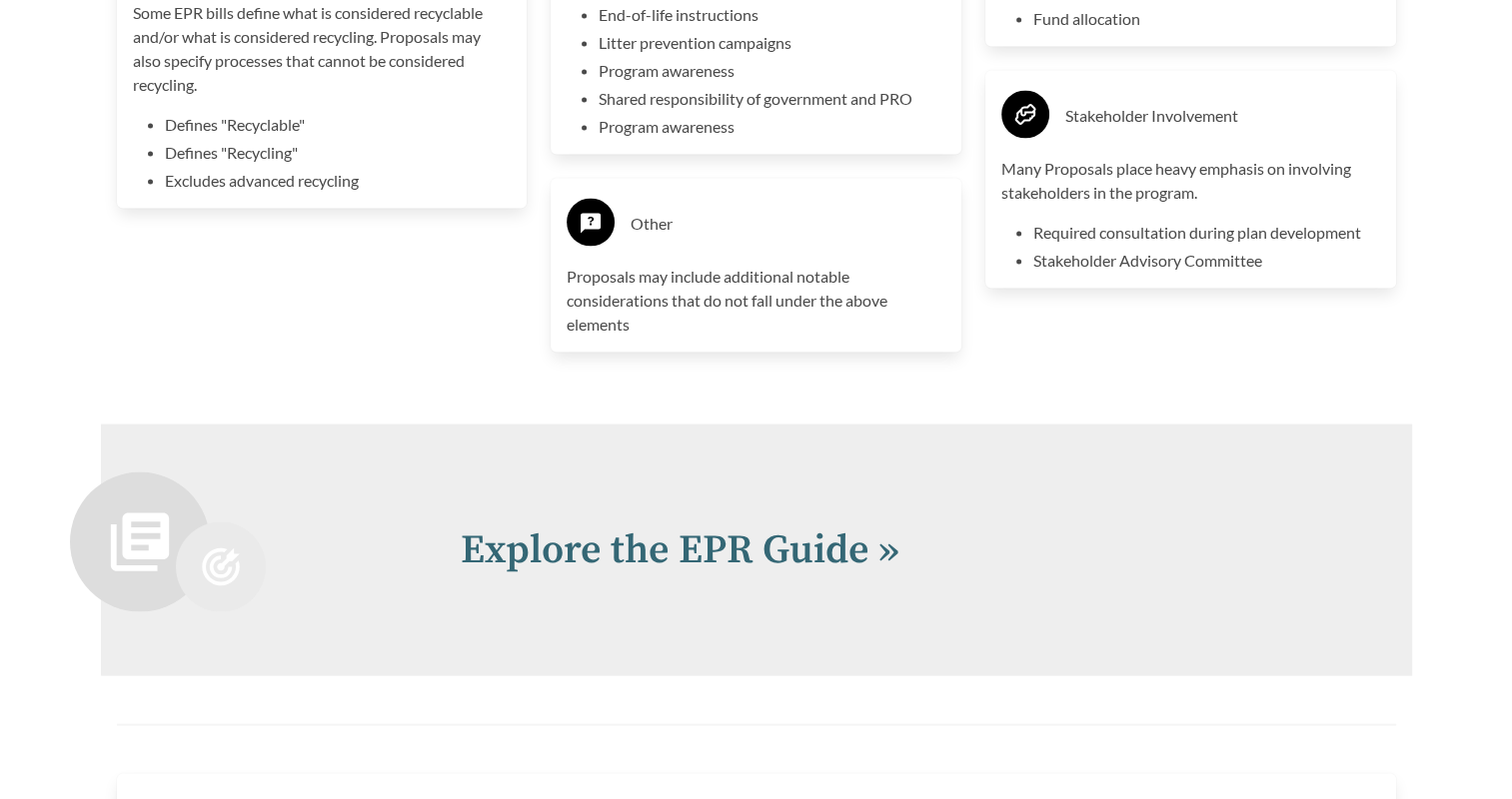 click on "Enforcement" at bounding box center [354, -154] 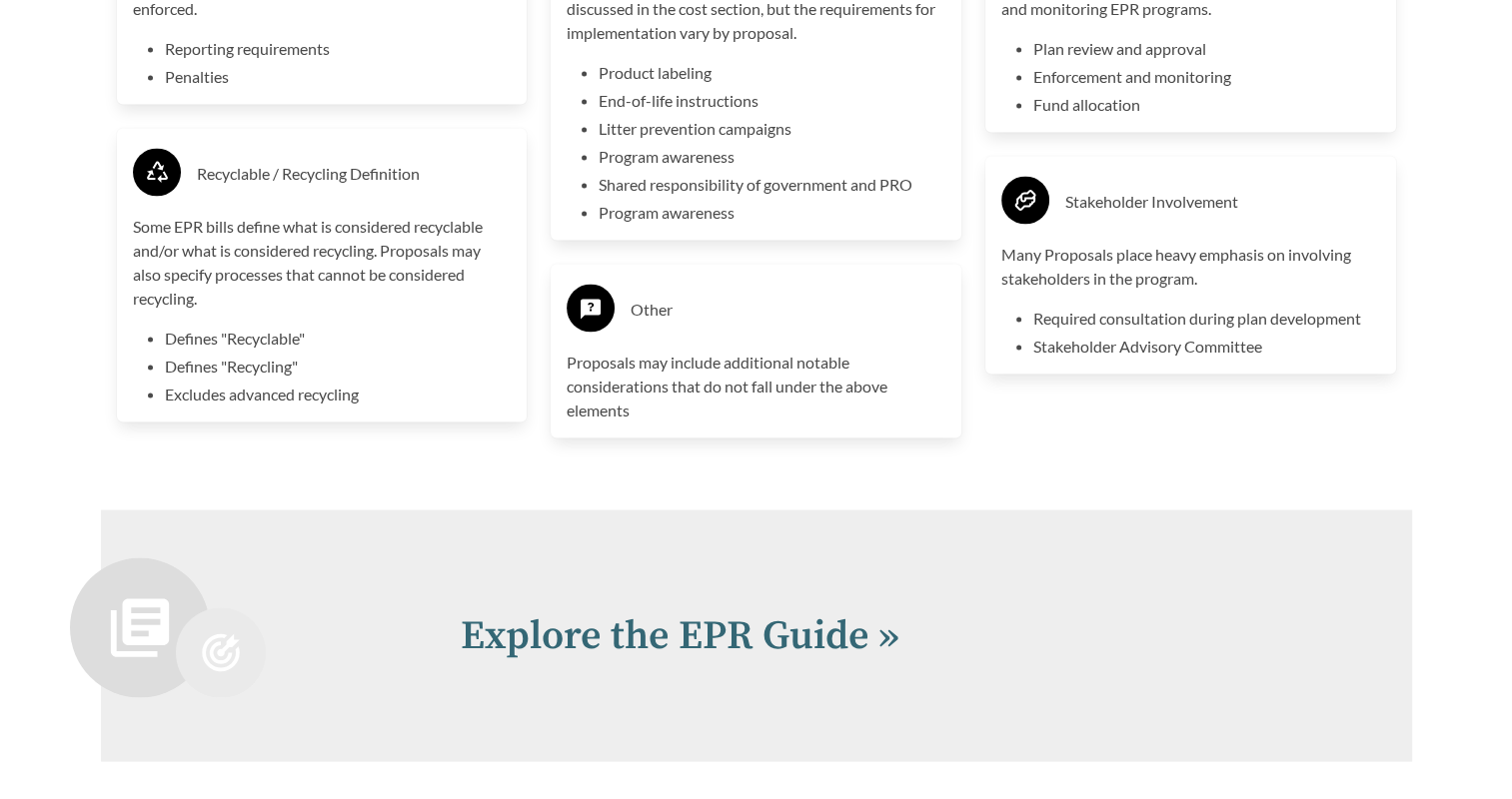 scroll, scrollTop: 3820, scrollLeft: 0, axis: vertical 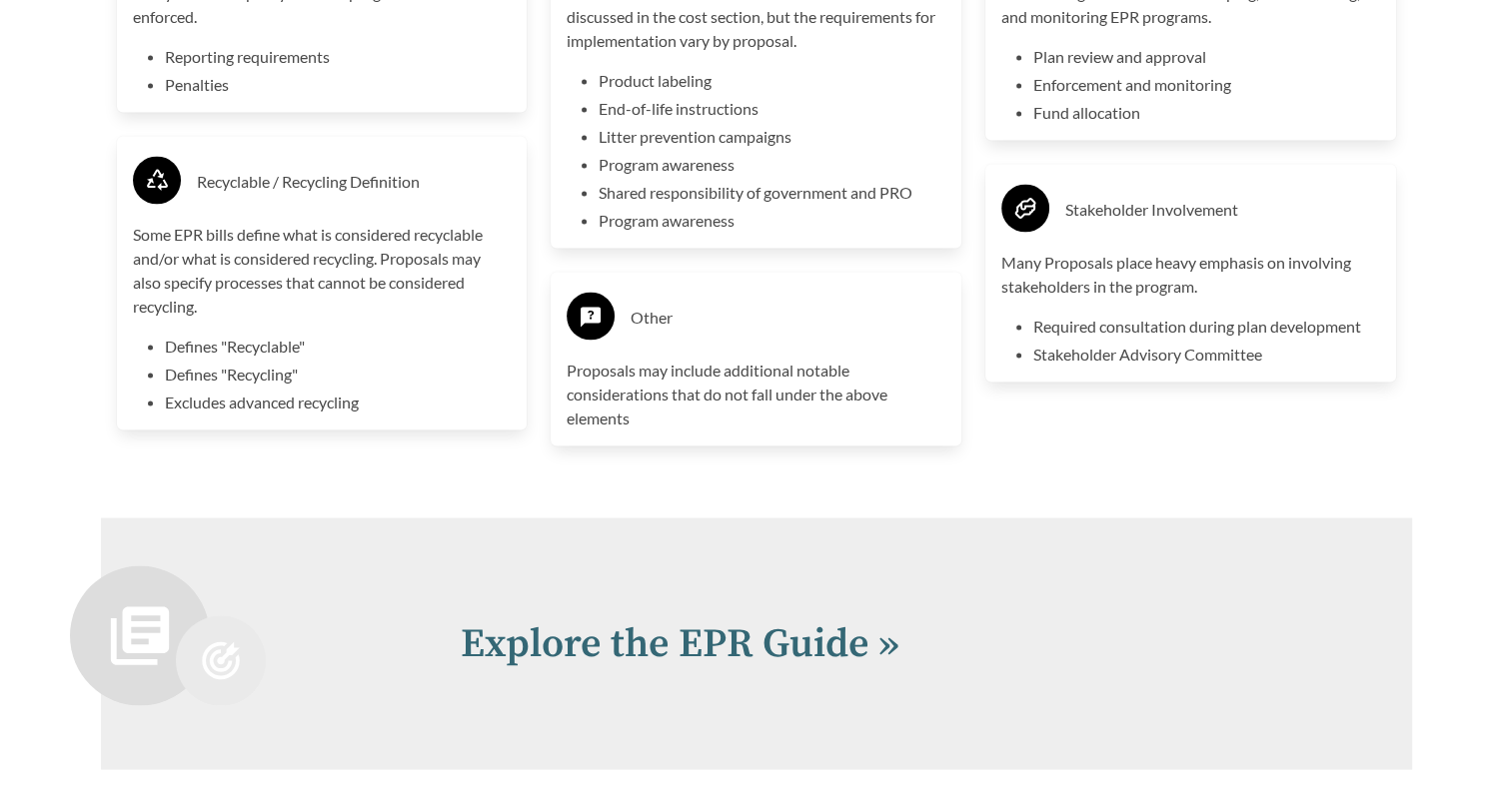 click on "Additional Policy Levers" at bounding box center (354, -174) 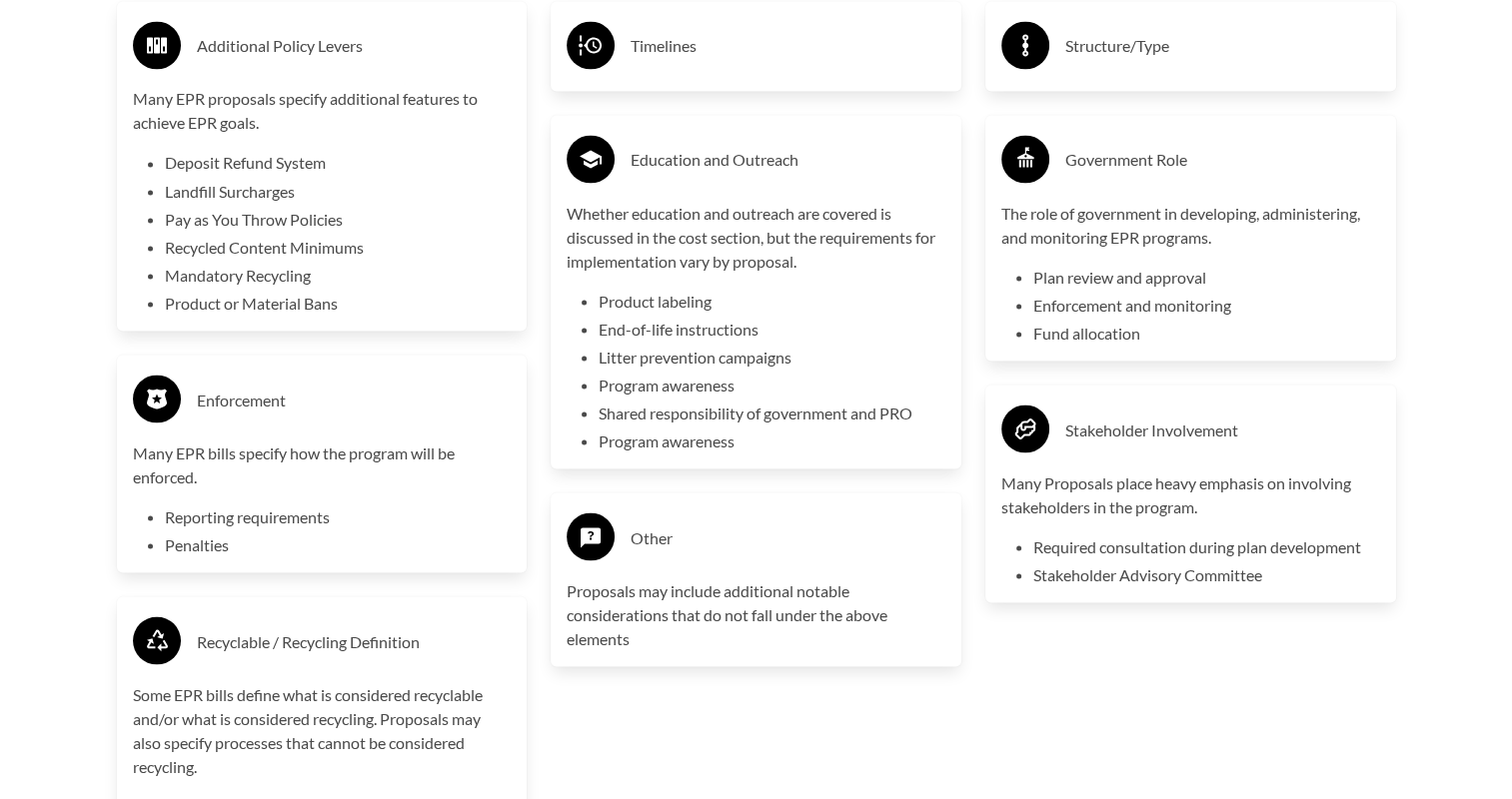 scroll, scrollTop: 3596, scrollLeft: 0, axis: vertical 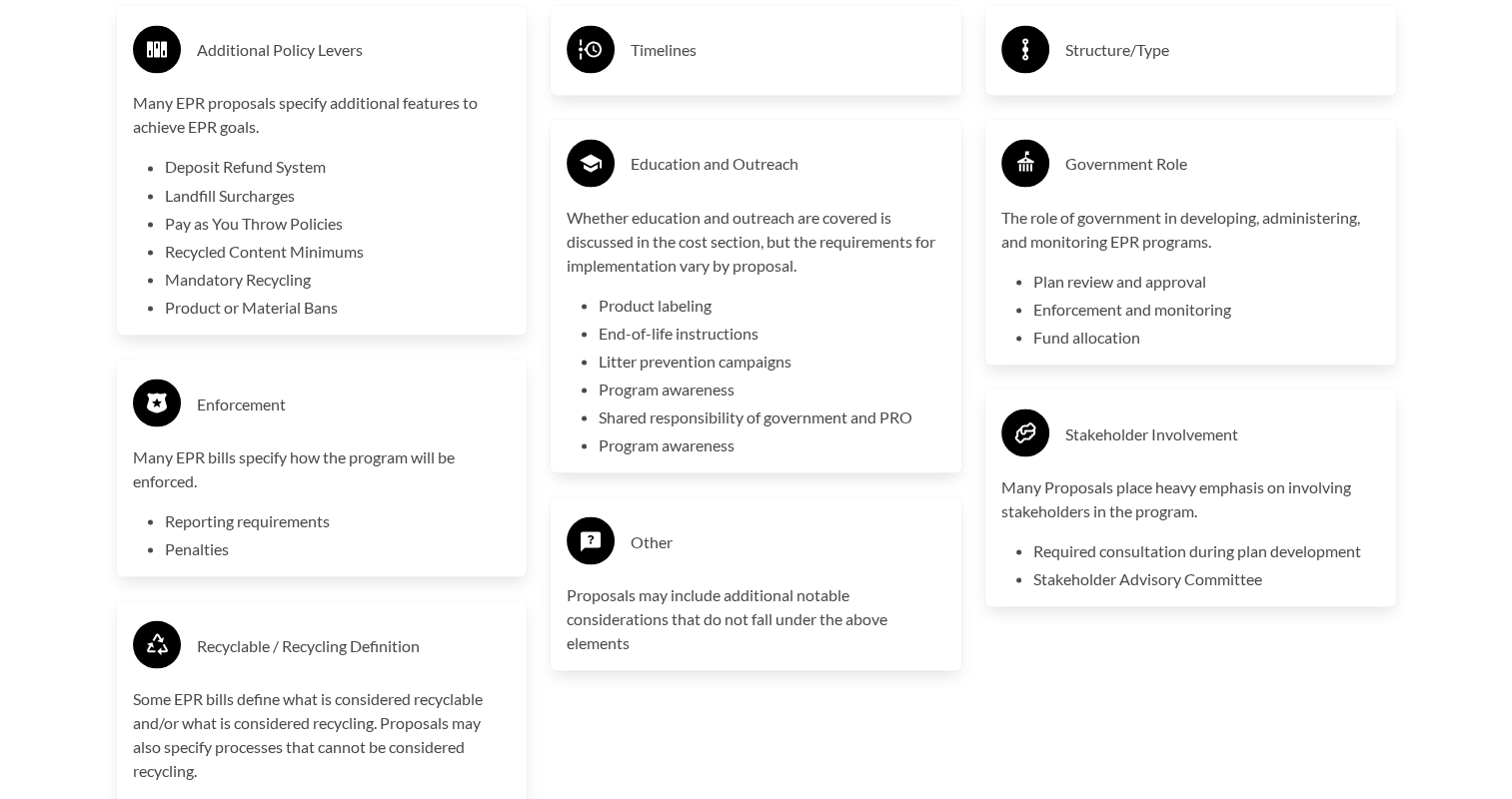 click on "Timelines" at bounding box center [756, 50] 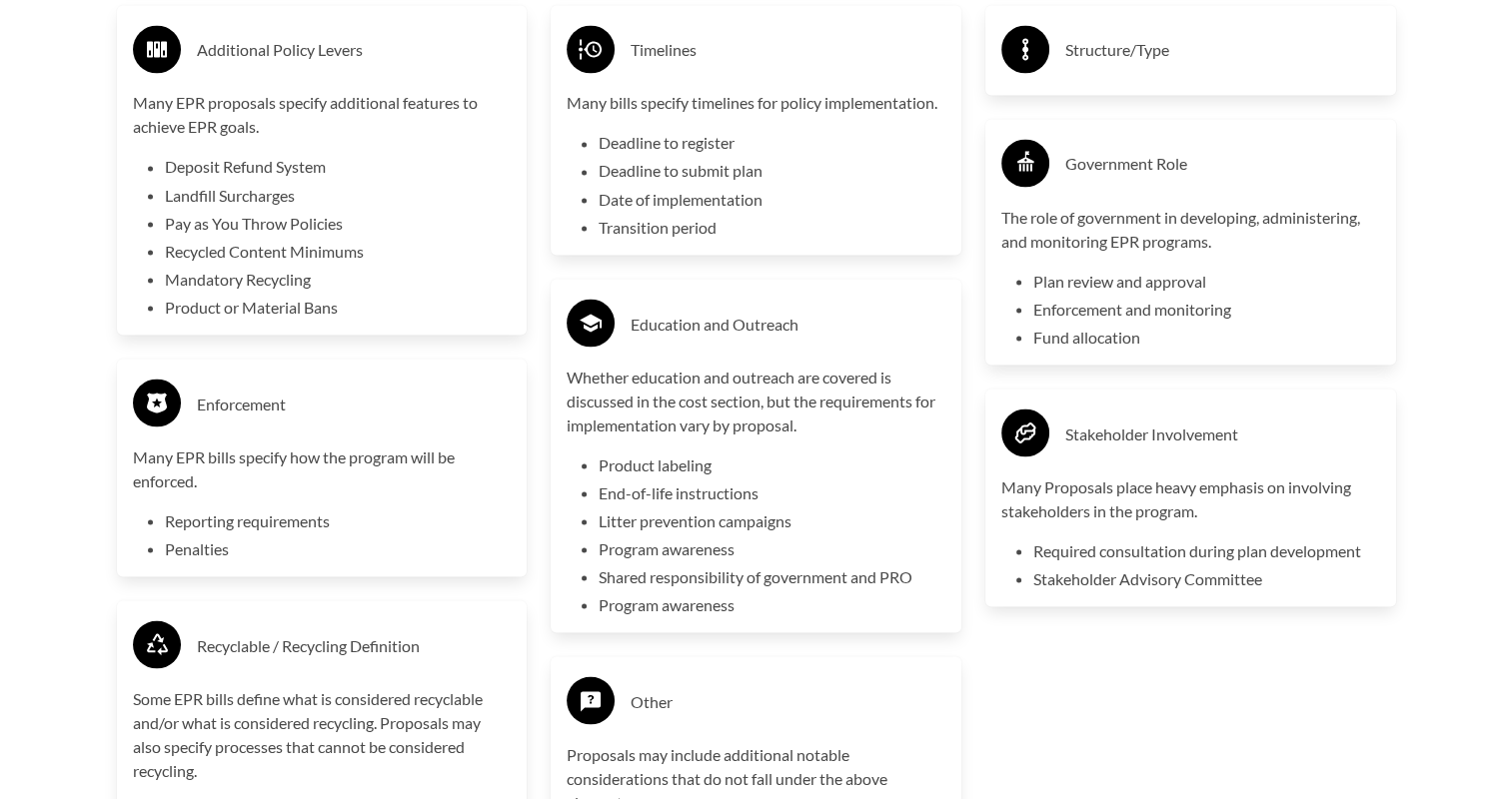 click on "Structure/Type" at bounding box center (1222, 50) 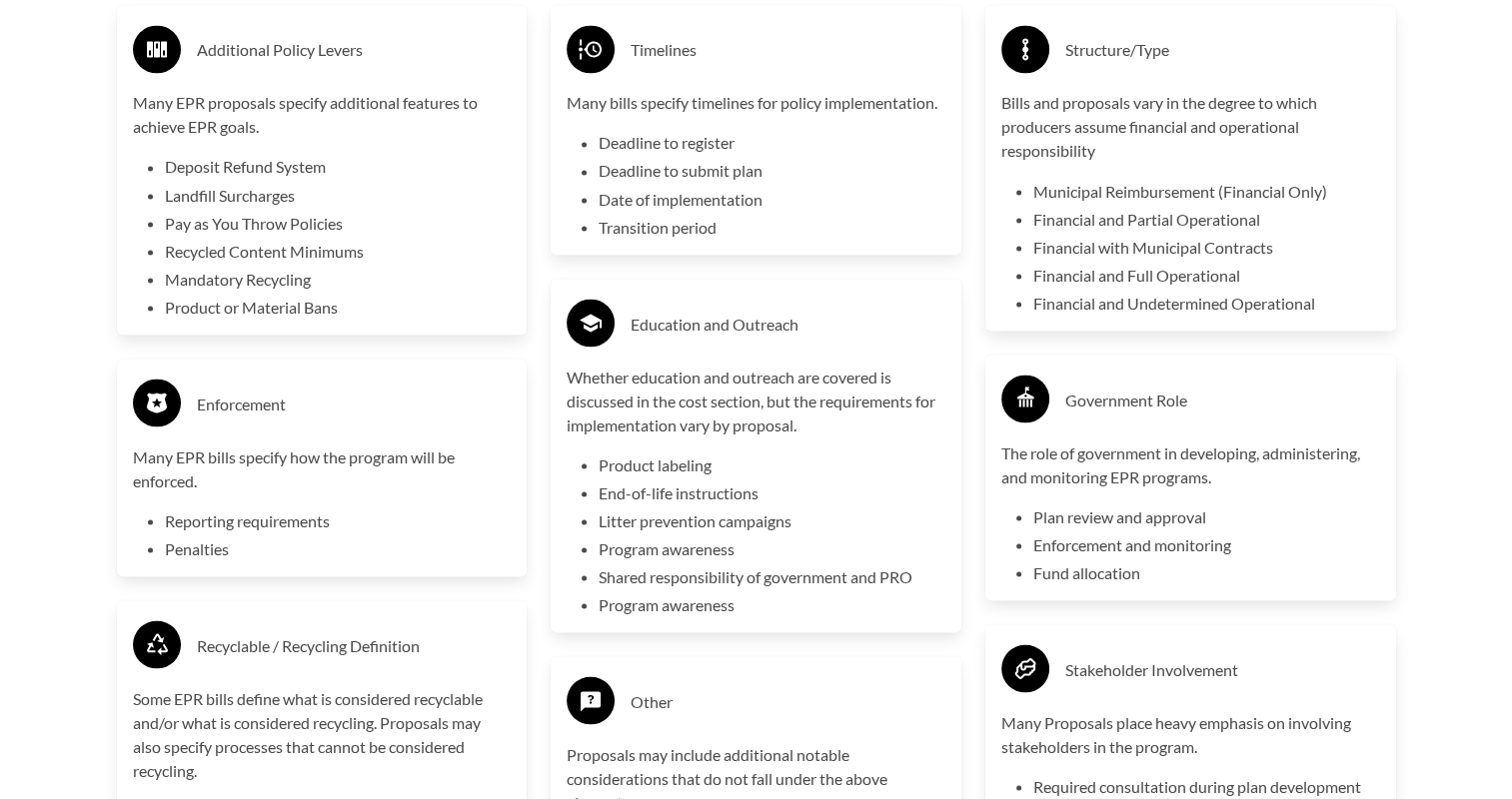 click on "Infrastructure" at bounding box center (1222, -64) 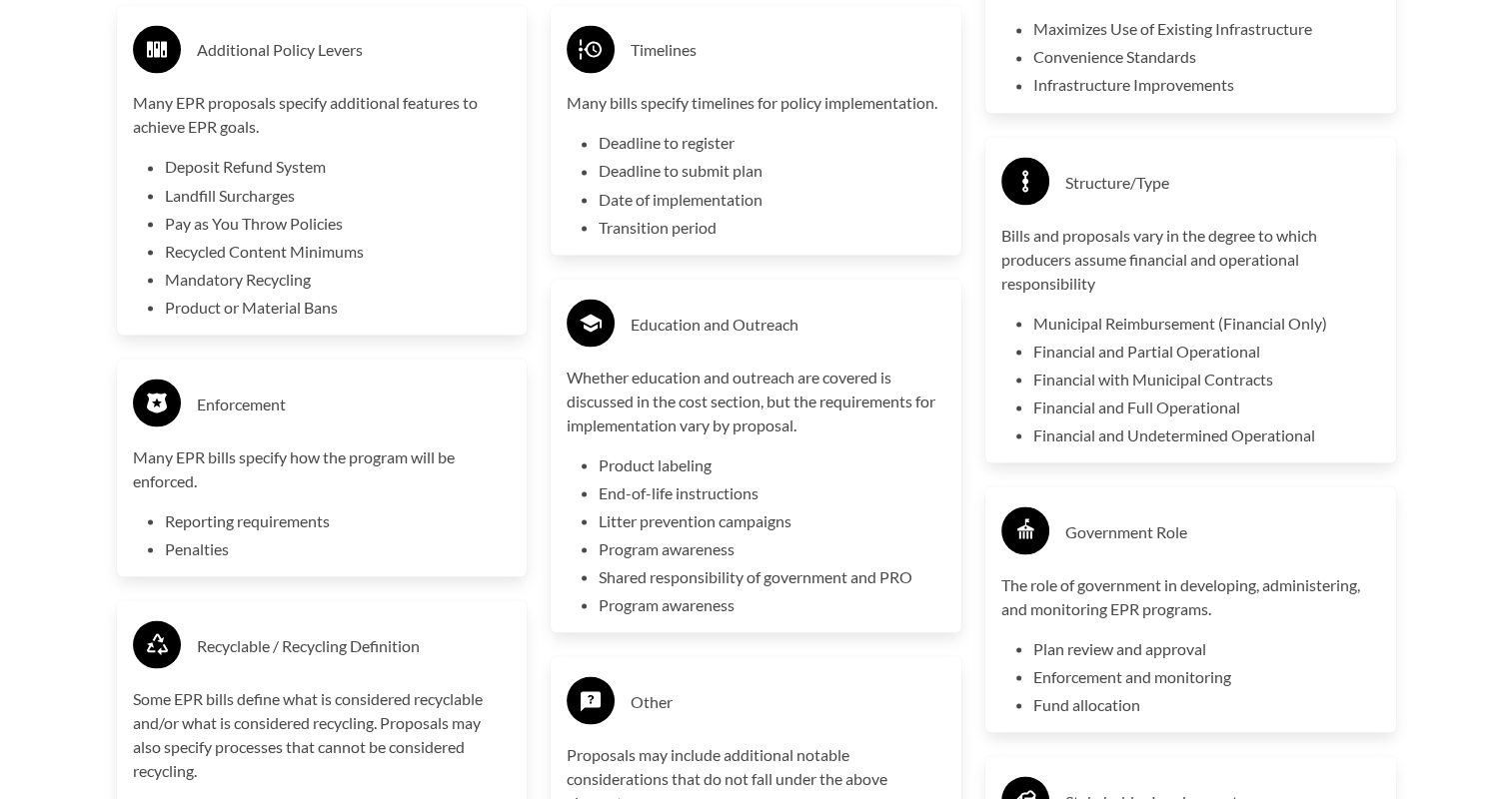 click on "Social Considerations" at bounding box center (1222, -178) 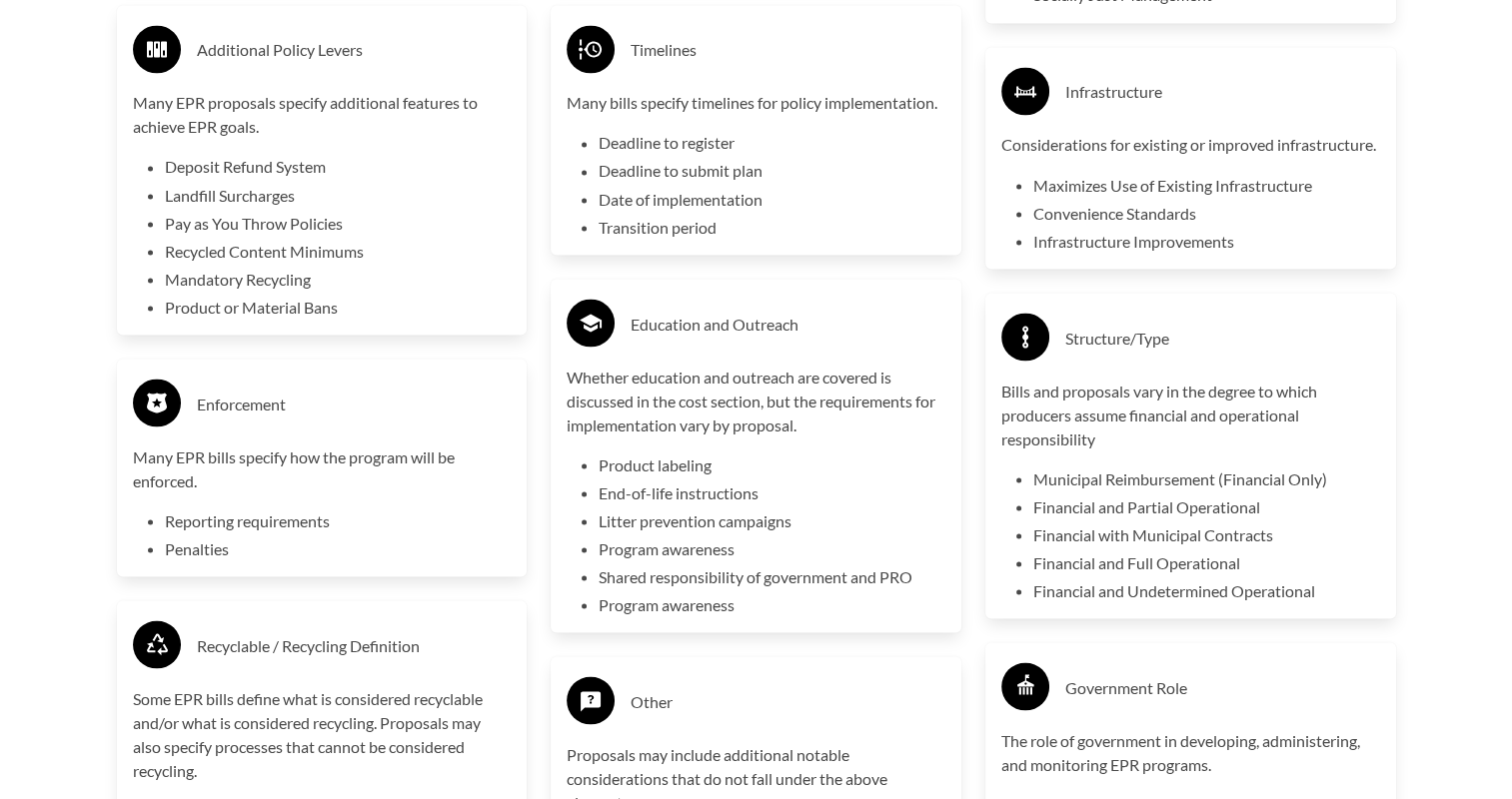 click on "Targets" at bounding box center (1222, -292) 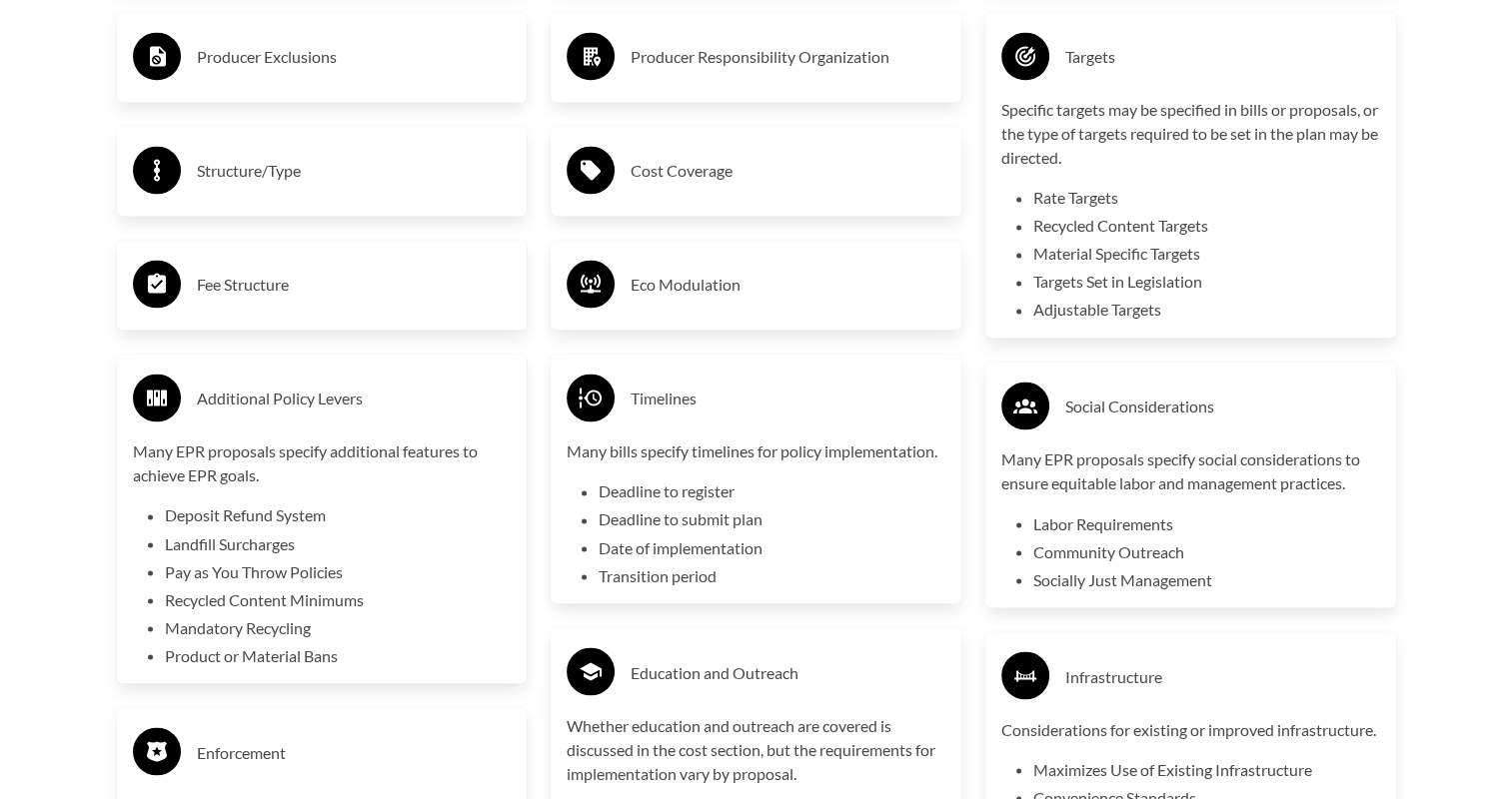 scroll, scrollTop: 3247, scrollLeft: 0, axis: vertical 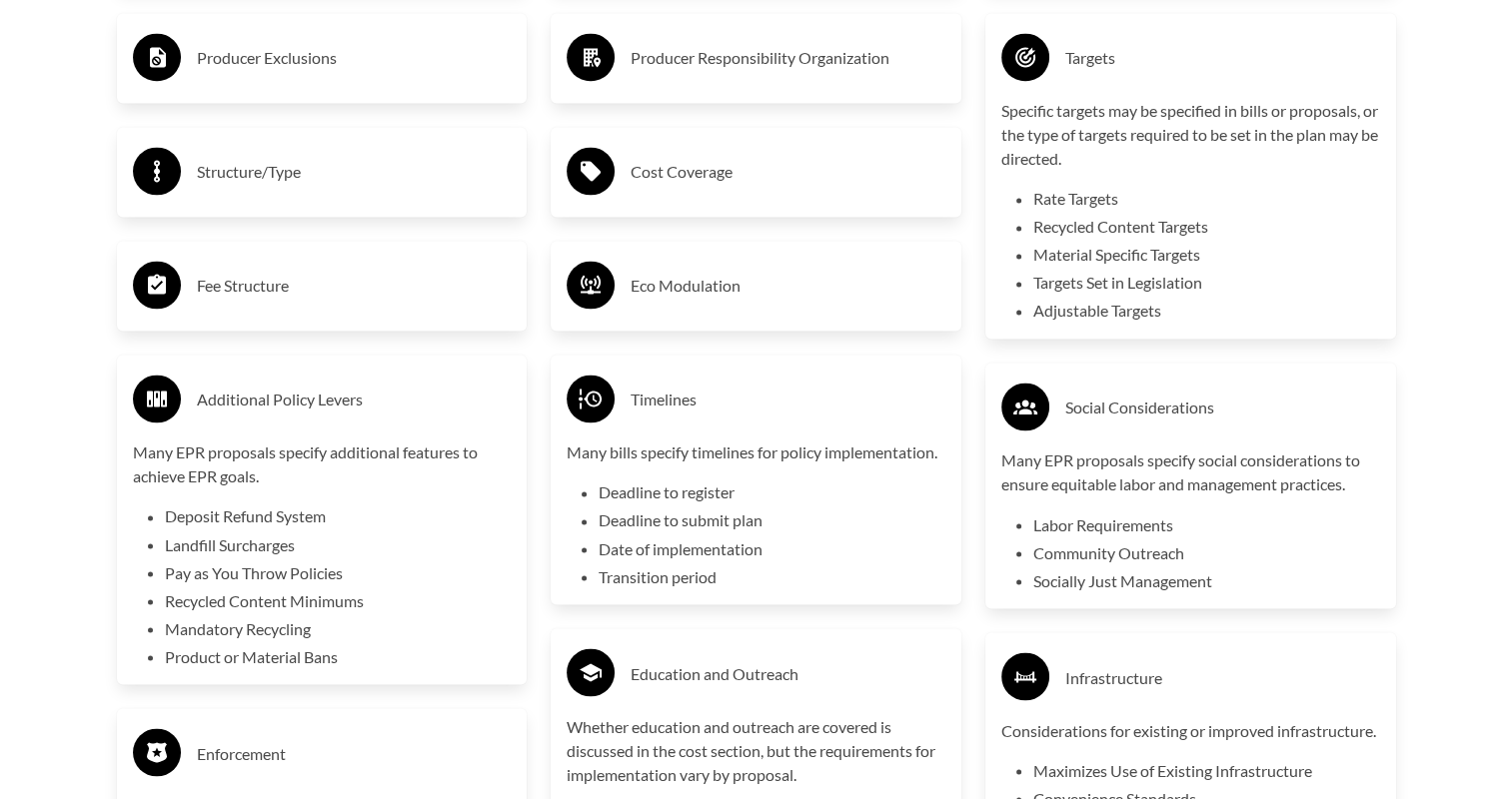 click on "Producer Definition" at bounding box center (1222, -56) 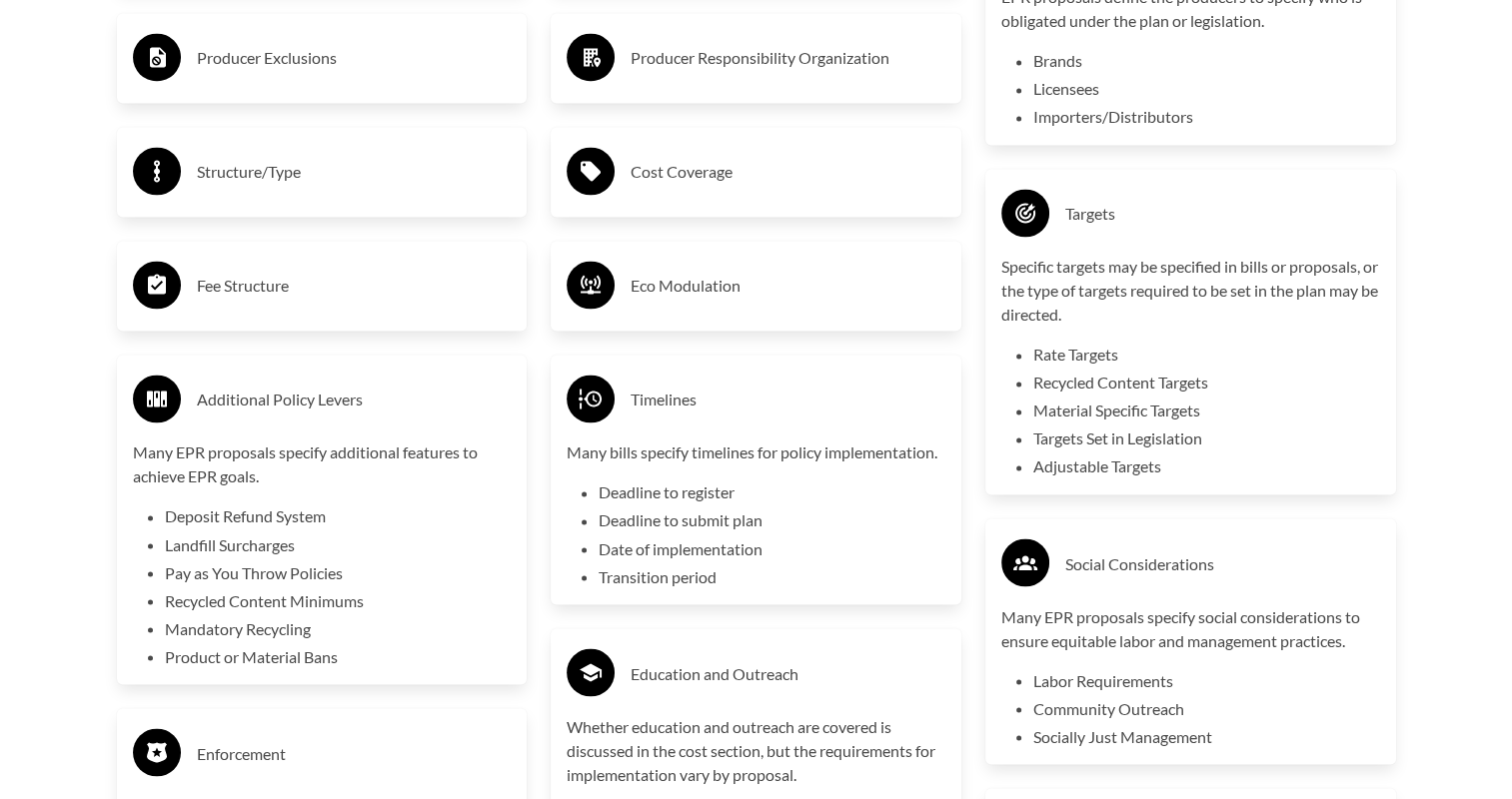 click on "Covered Entities or End Users" at bounding box center [787, -56] 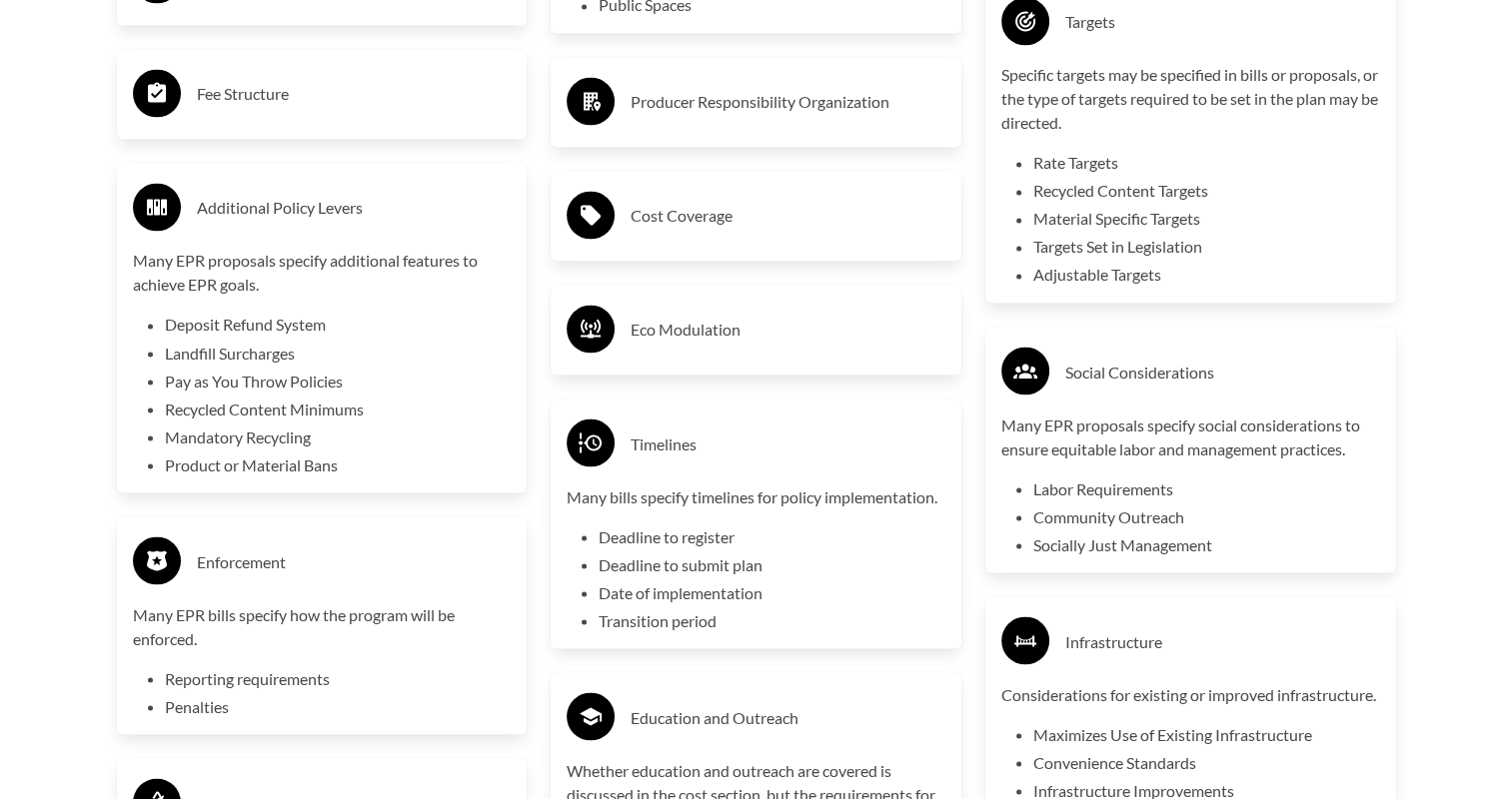 scroll, scrollTop: 3461, scrollLeft: 0, axis: vertical 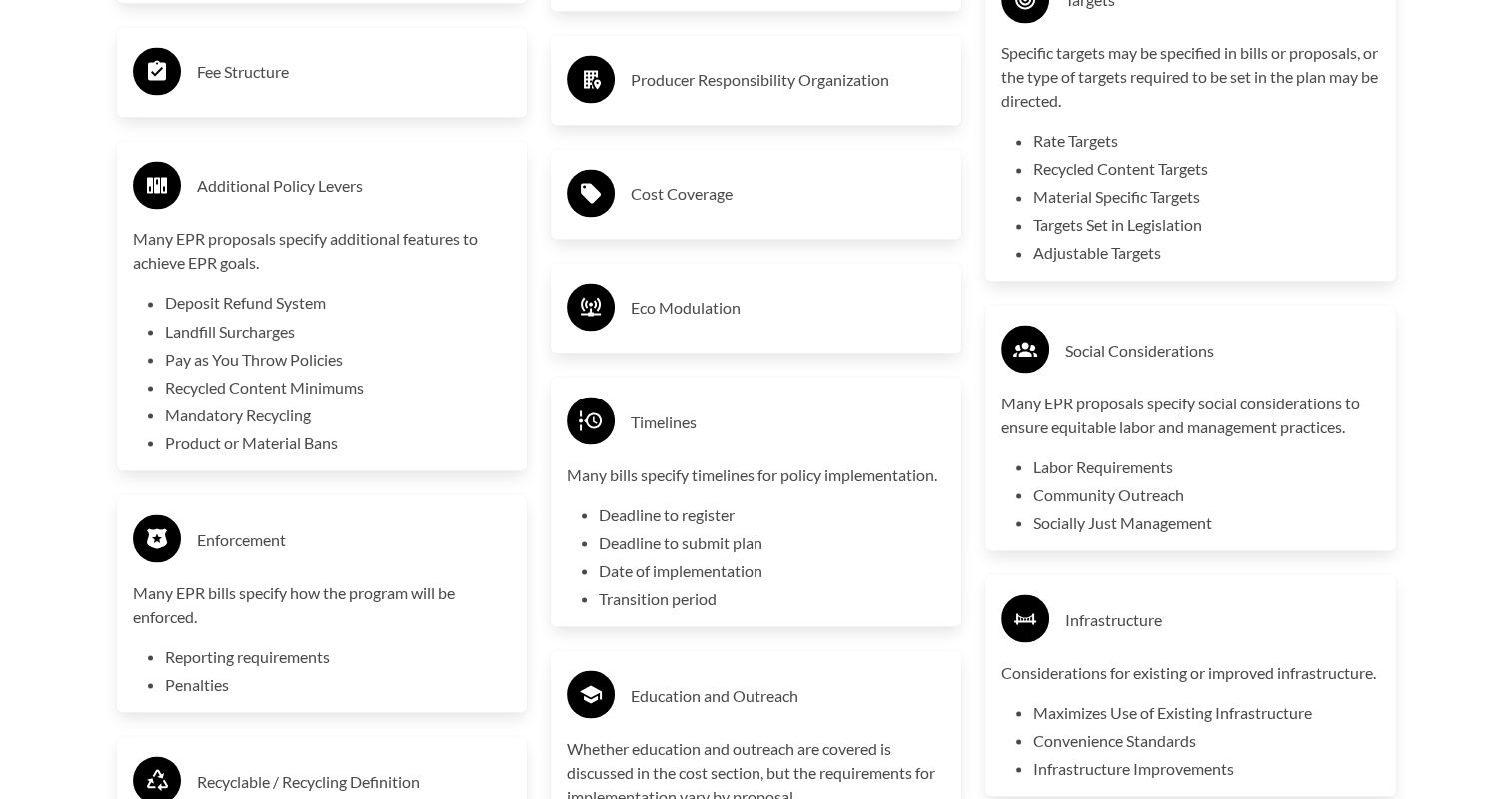 click on "Producer Responsibility Organization" at bounding box center [787, 80] 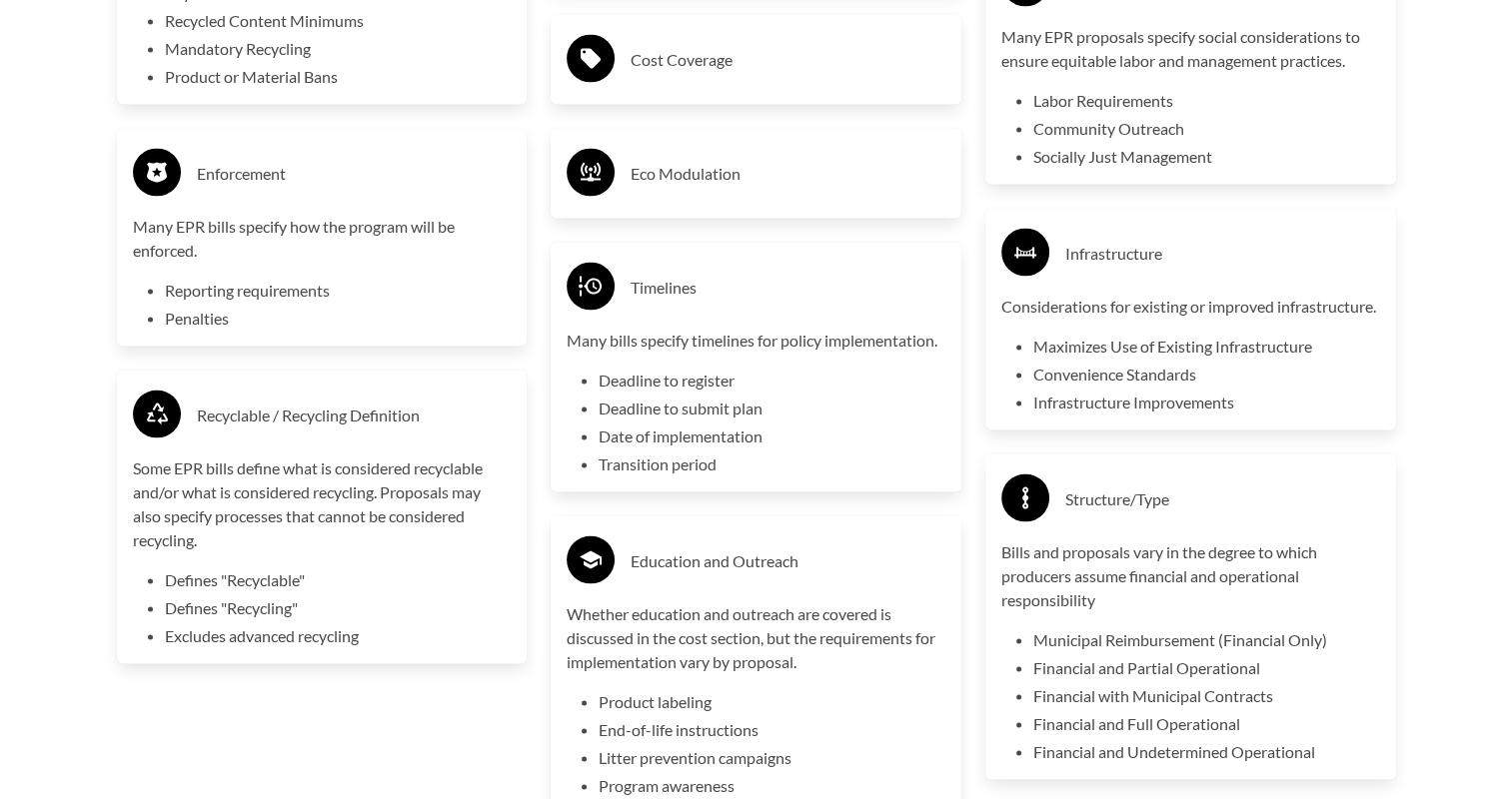 scroll, scrollTop: 3842, scrollLeft: 0, axis: vertical 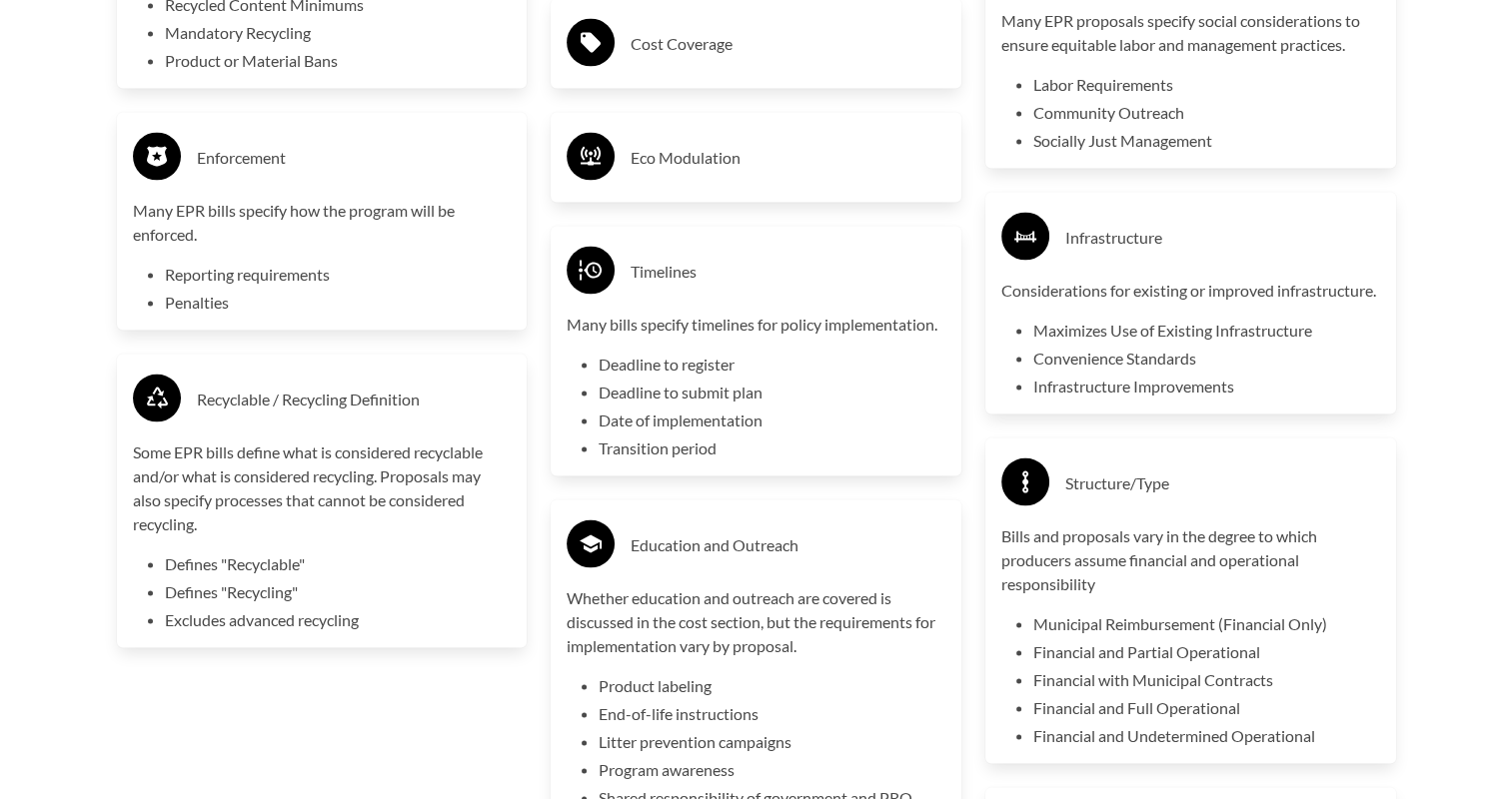 click on "Cost Coverage" at bounding box center [787, 44] 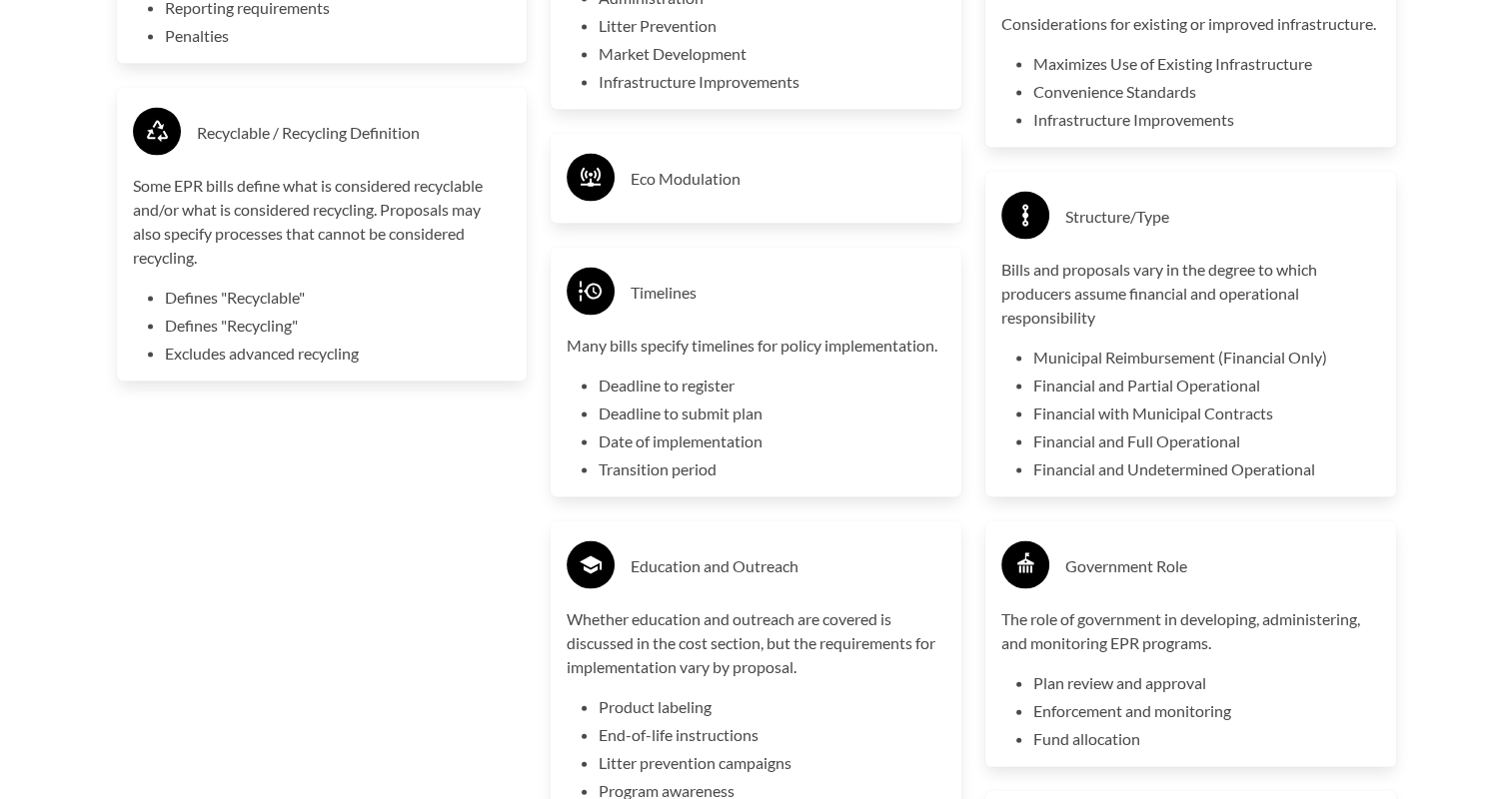 scroll, scrollTop: 4154, scrollLeft: 0, axis: vertical 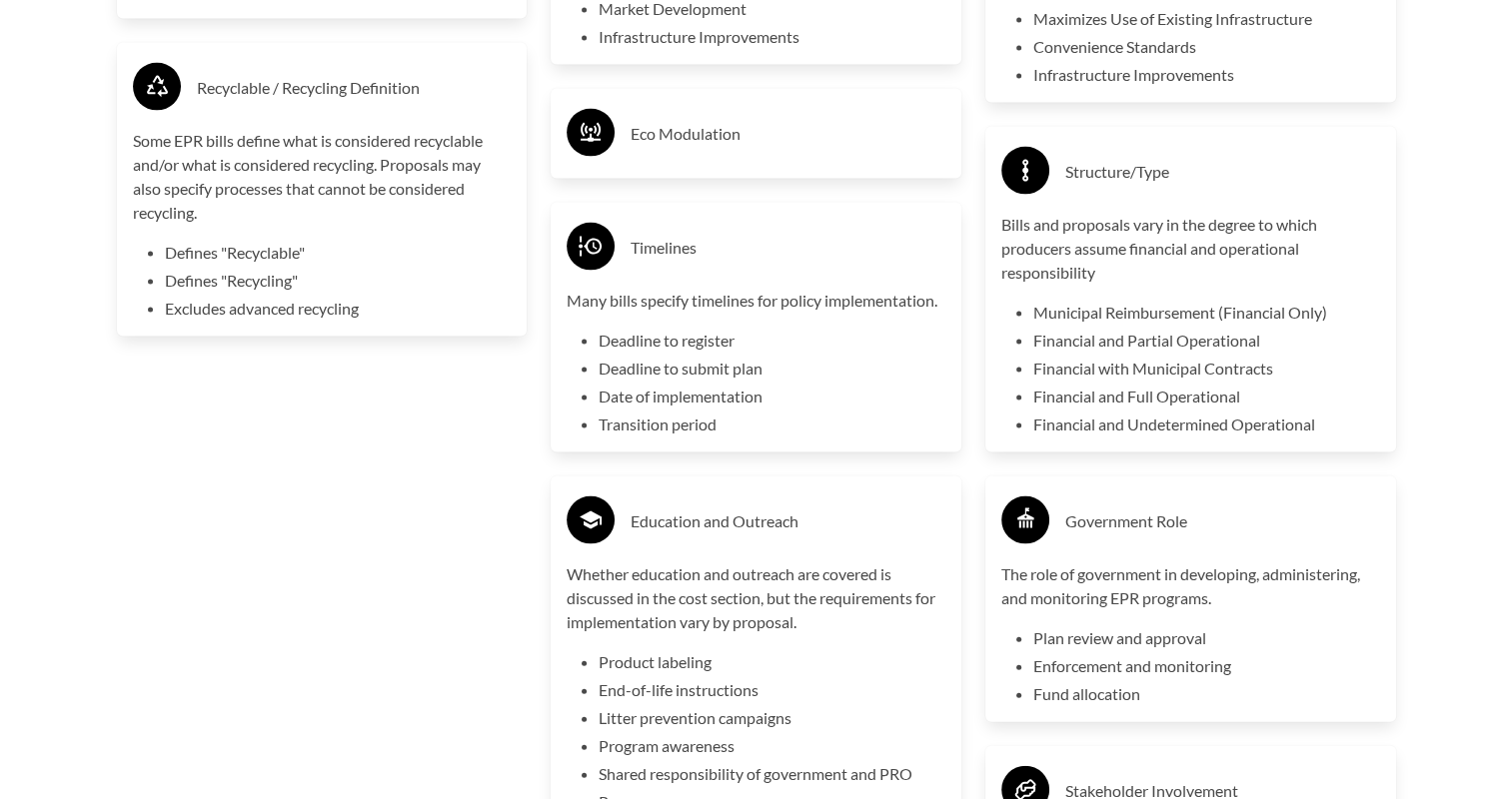 click on "Eco Modulation" at bounding box center (787, 134) 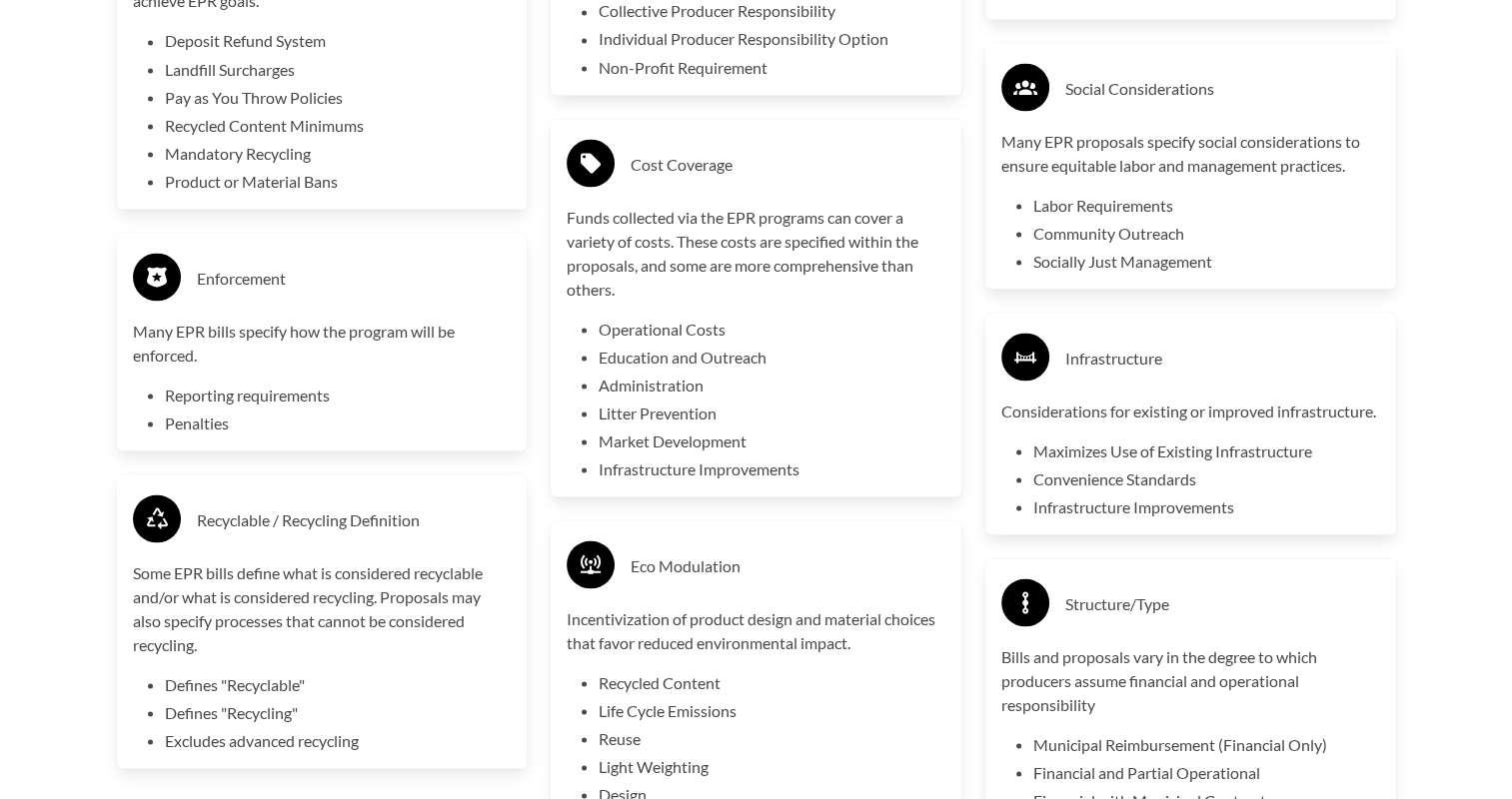 scroll, scrollTop: 3711, scrollLeft: 0, axis: vertical 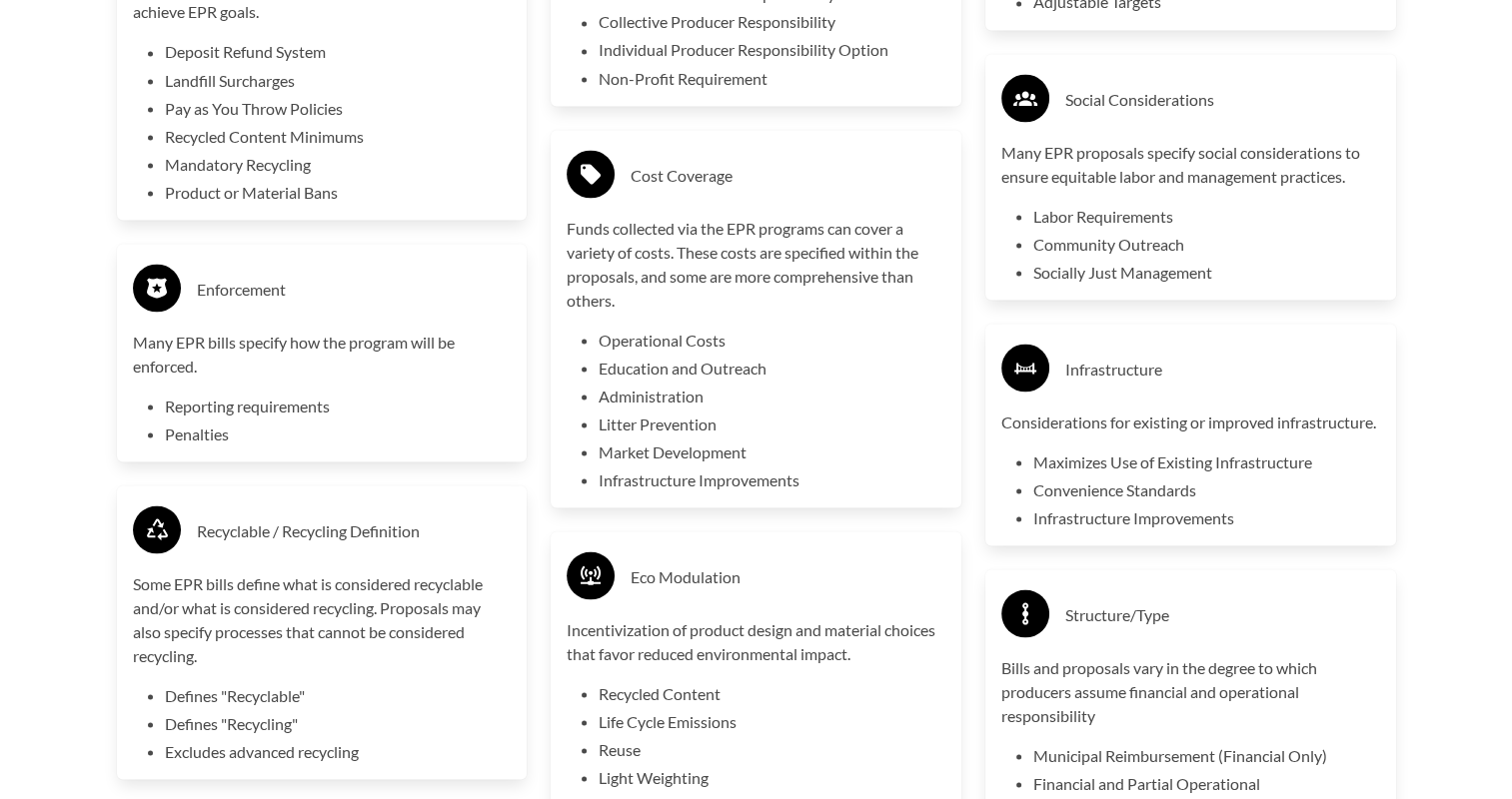 click on "Fee Structure" at bounding box center [354, -179] 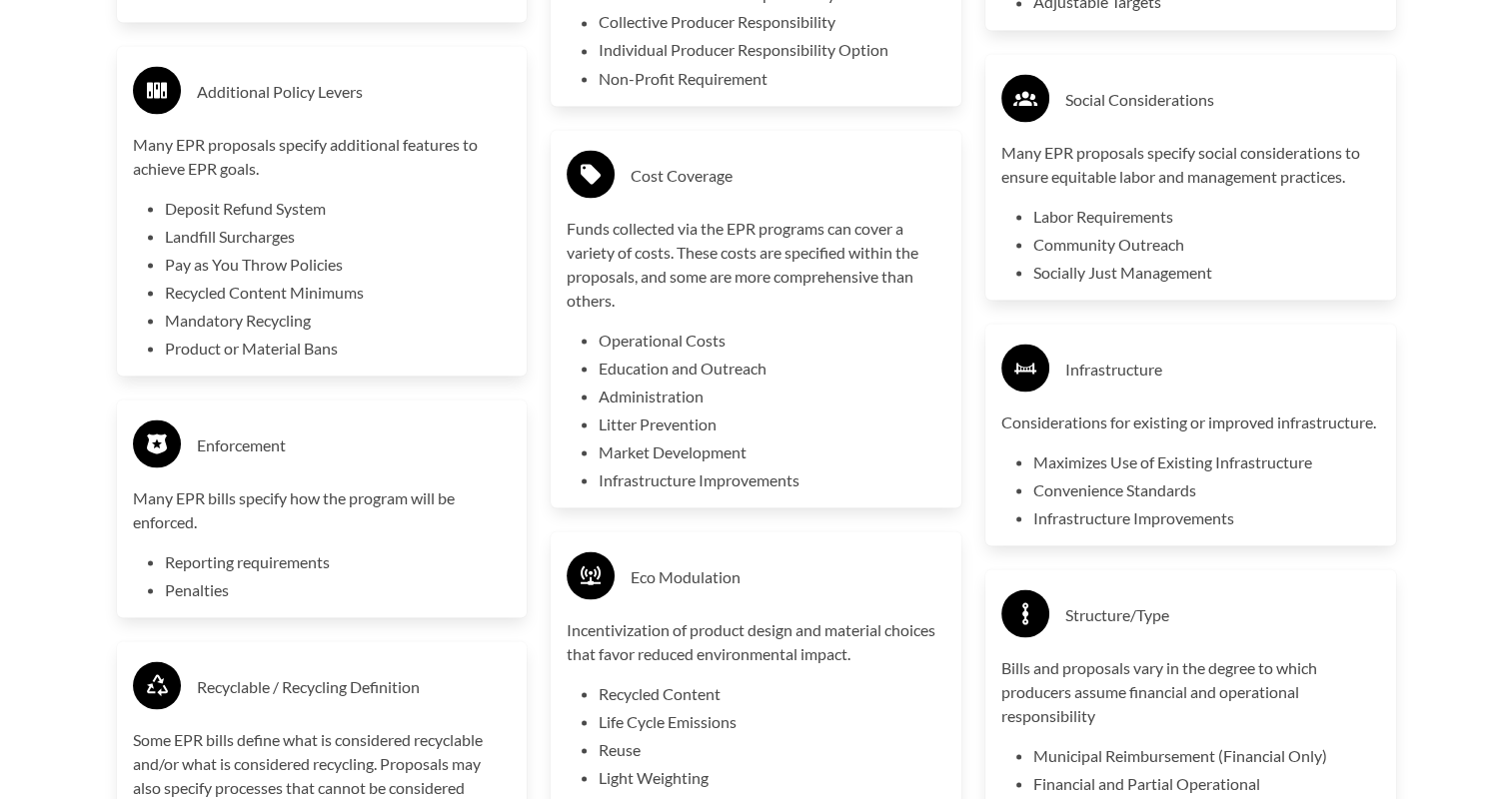click on "Structure/Type" at bounding box center [322, -293] 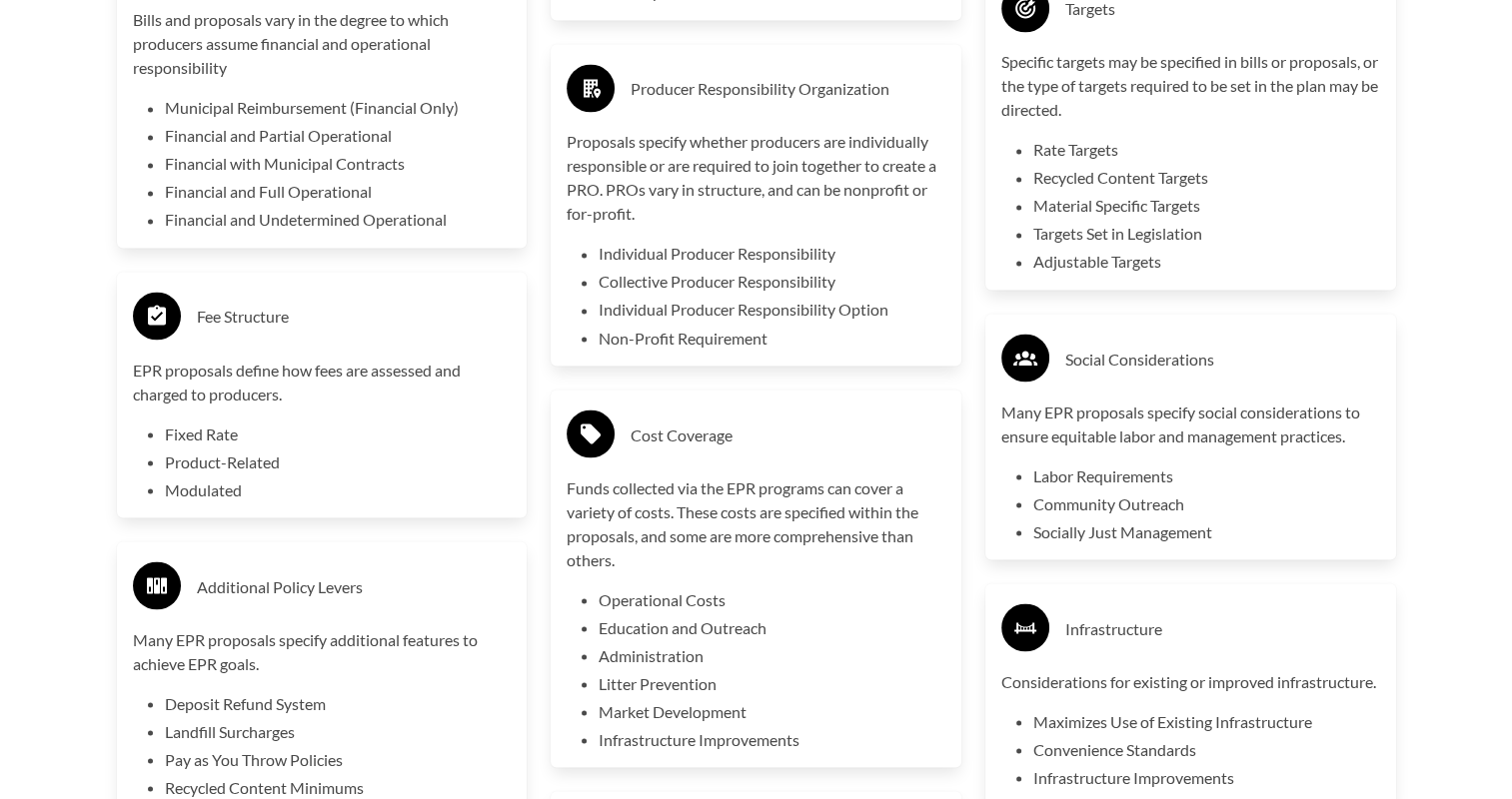 scroll, scrollTop: 3451, scrollLeft: 0, axis: vertical 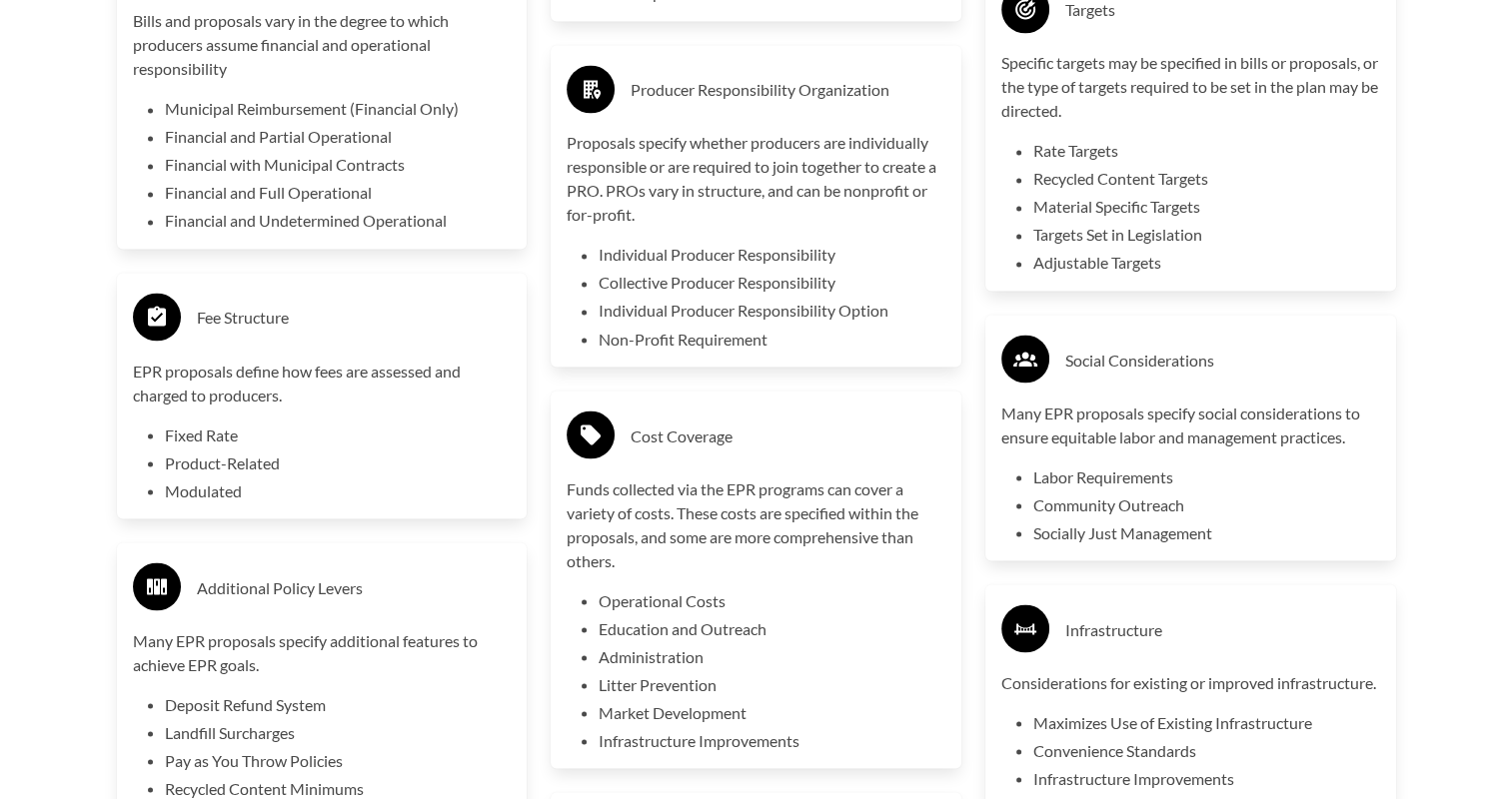 click on "Producer Exclusions" at bounding box center (354, -146) 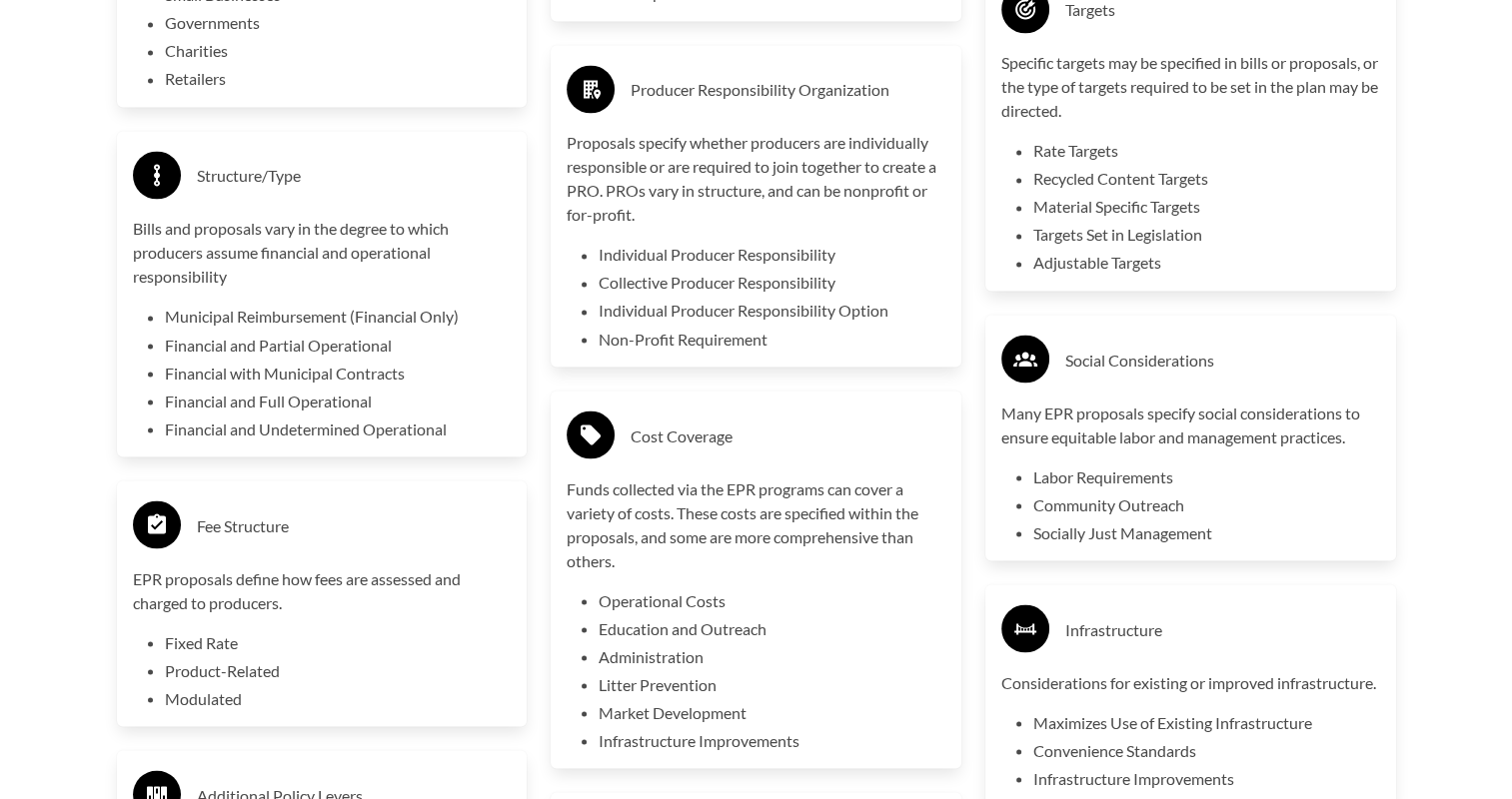 click on "Covered Products" at bounding box center (322, -260) 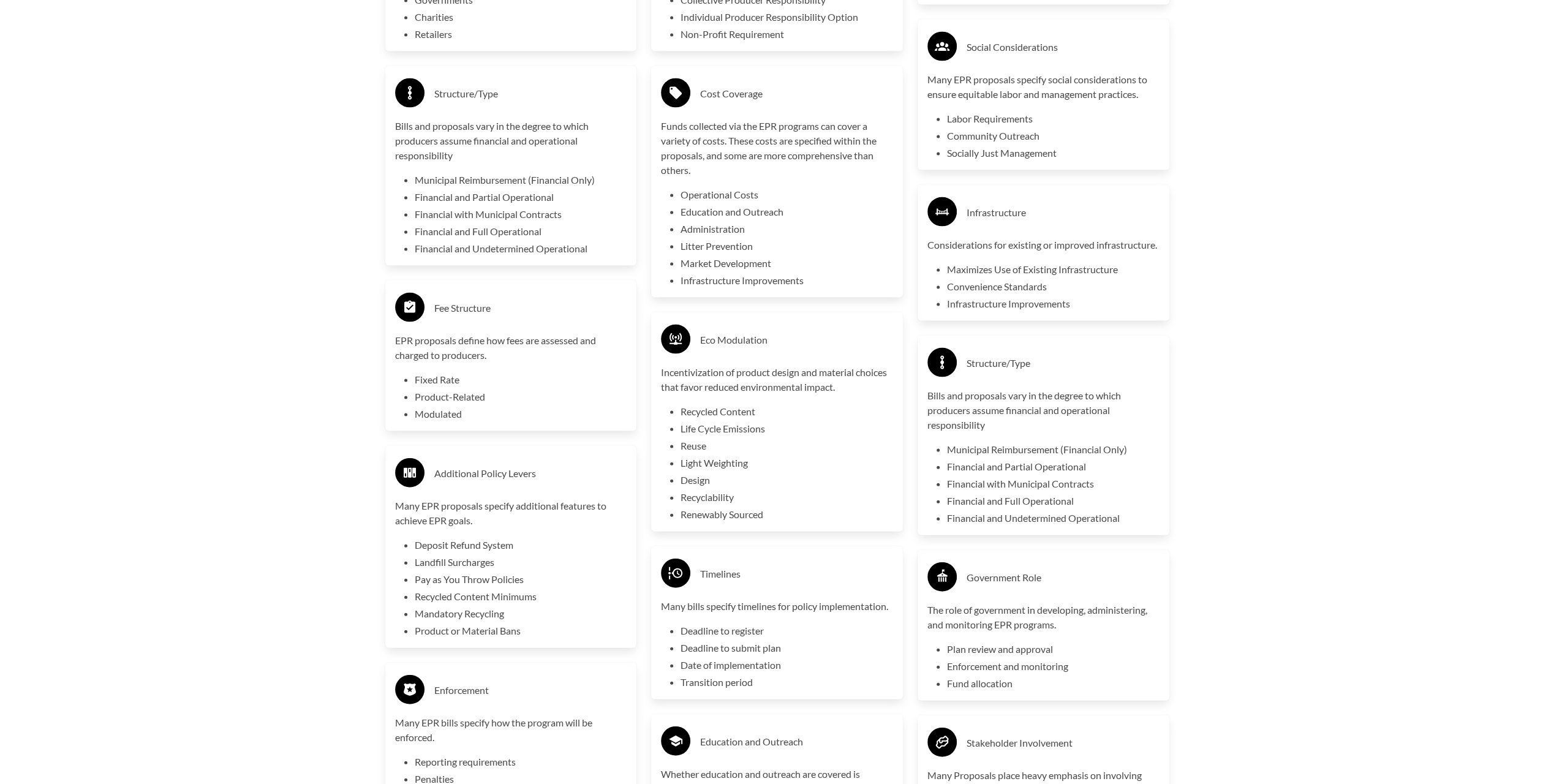 scroll, scrollTop: 2439, scrollLeft: 0, axis: vertical 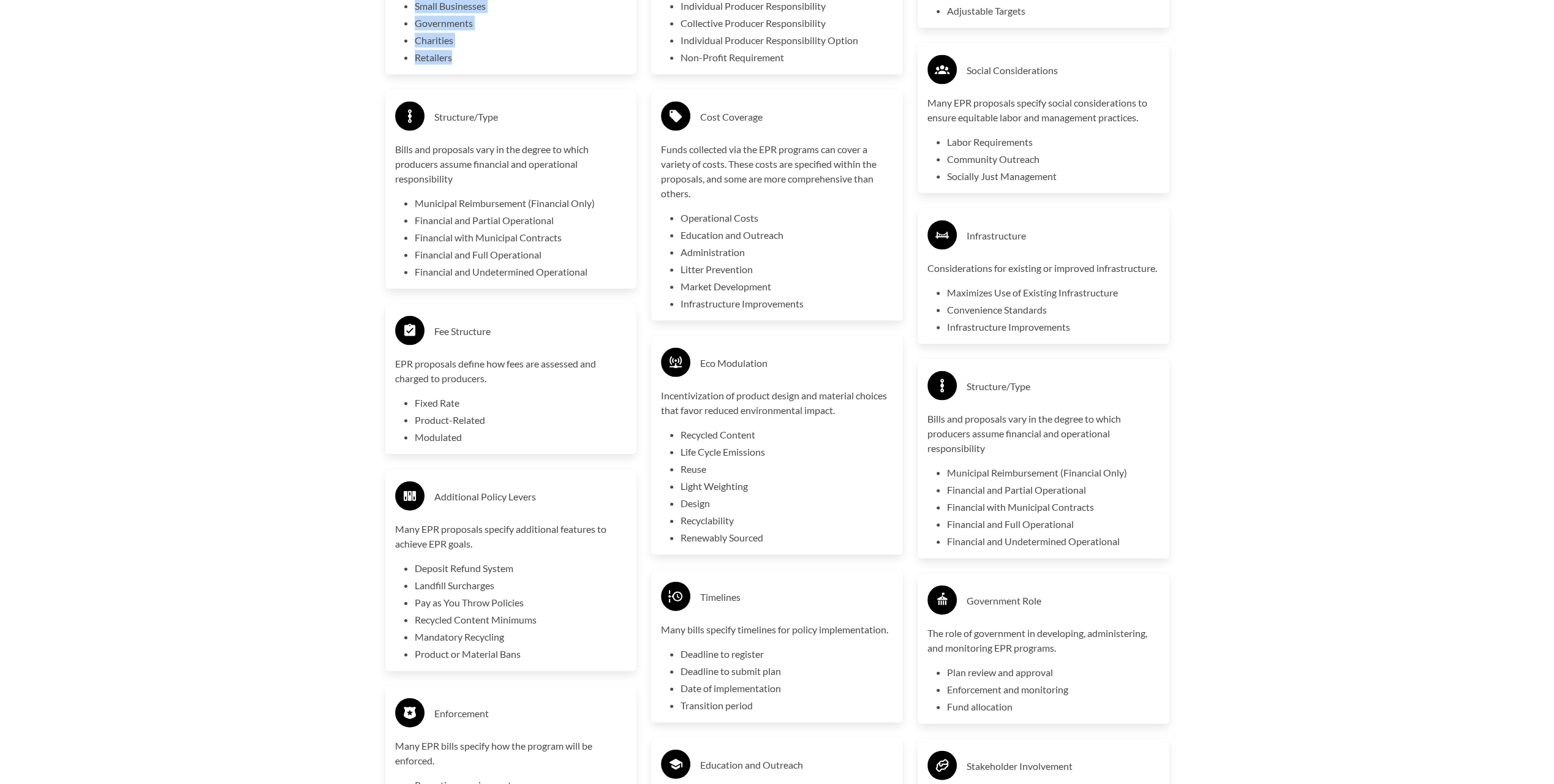 drag, startPoint x: 510, startPoint y: 301, endPoint x: 420, endPoint y: 162, distance: 165.59287 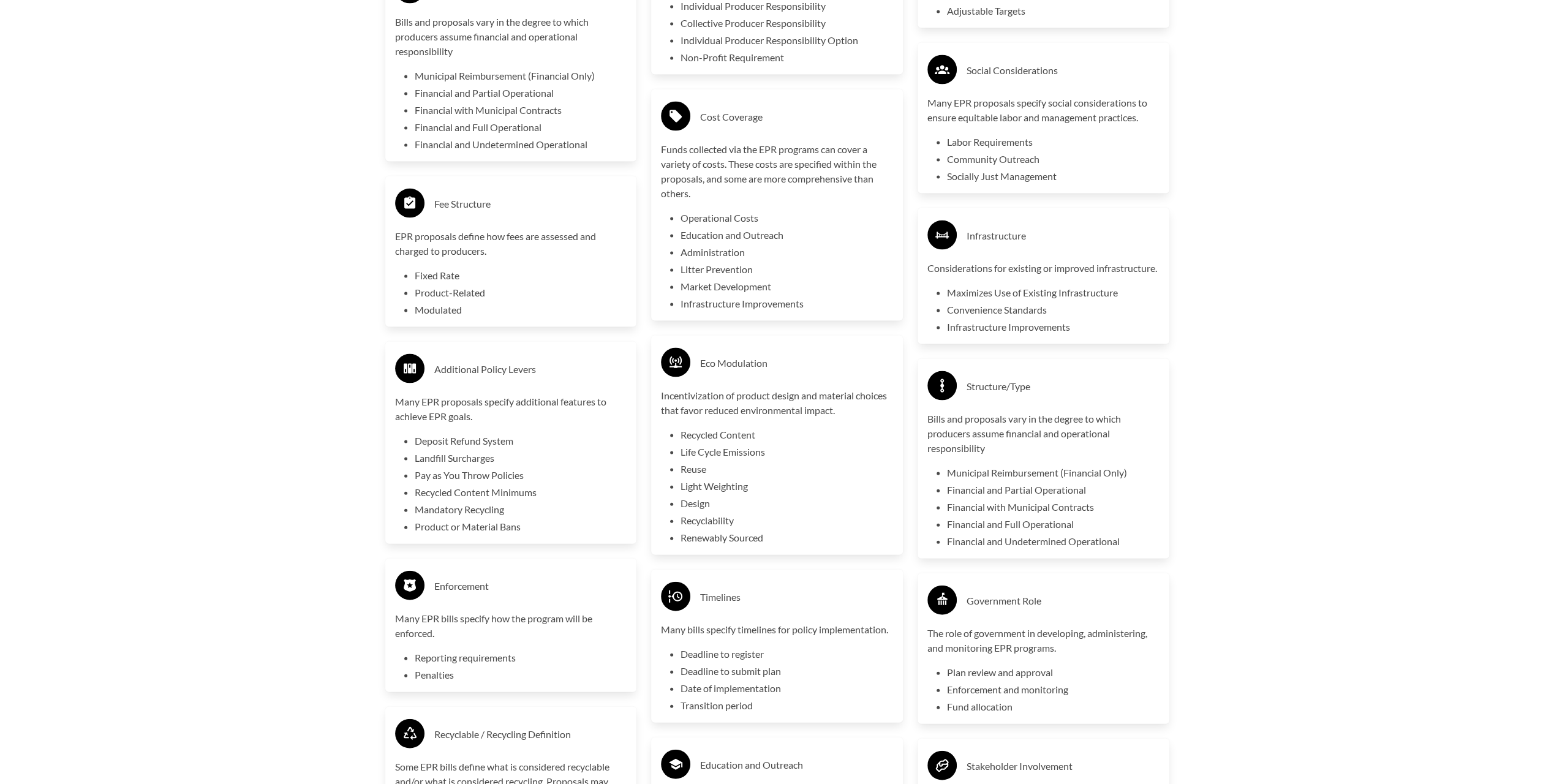 click on "Producer Exclusions" at bounding box center (511, -80) 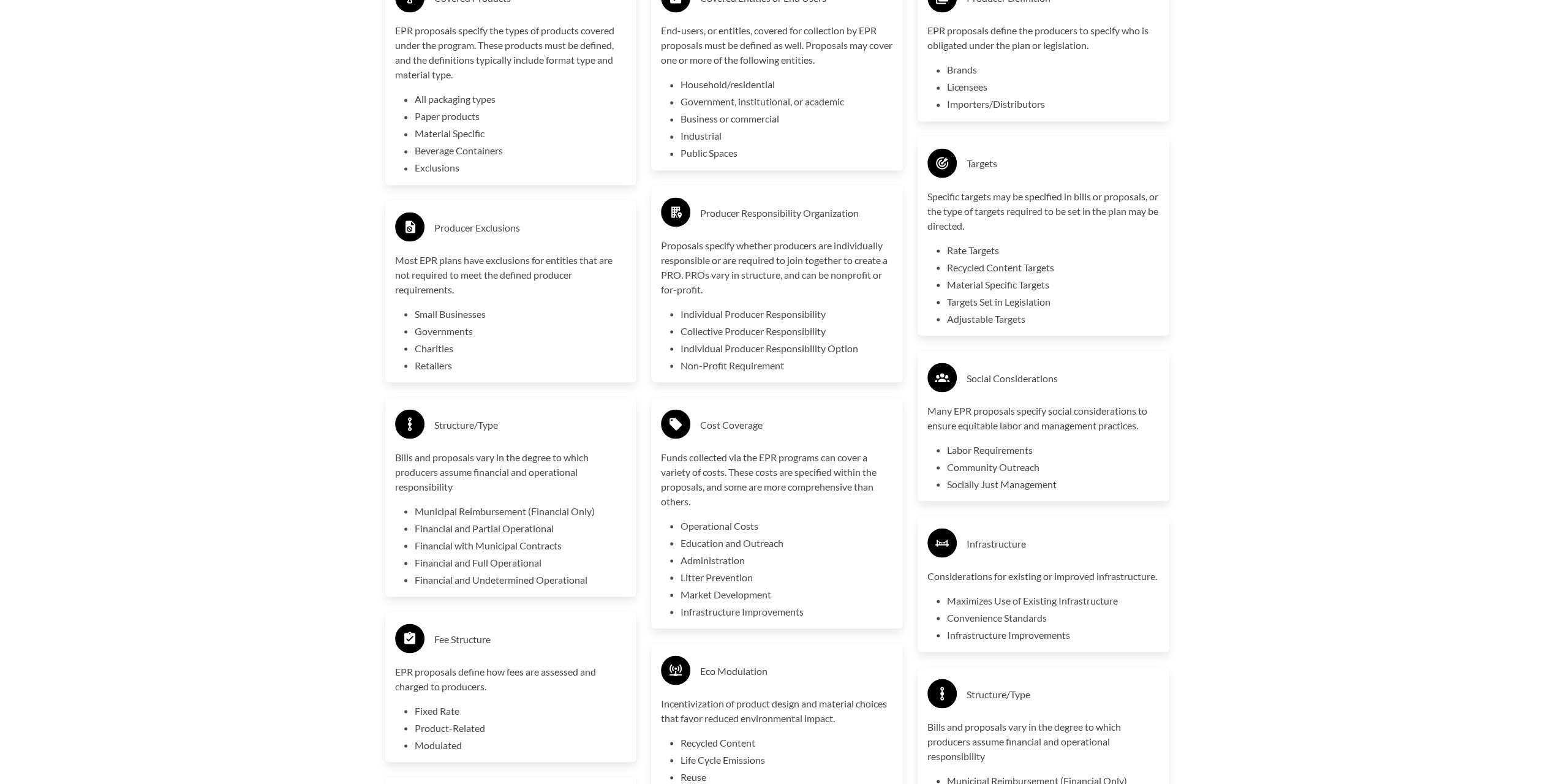 scroll, scrollTop: 2113, scrollLeft: 0, axis: vertical 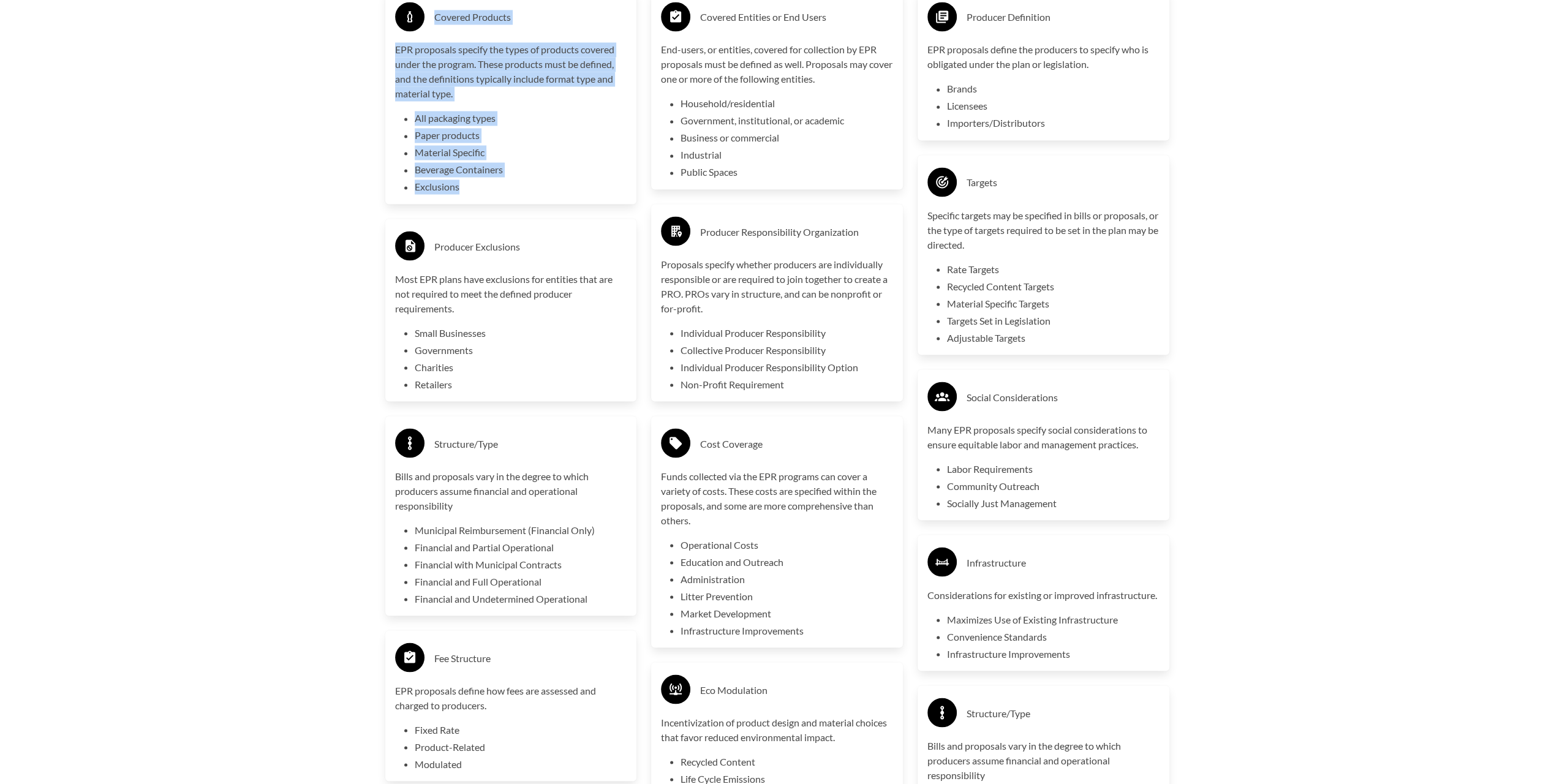 drag, startPoint x: 562, startPoint y: 426, endPoint x: 436, endPoint y: 258, distance: 210 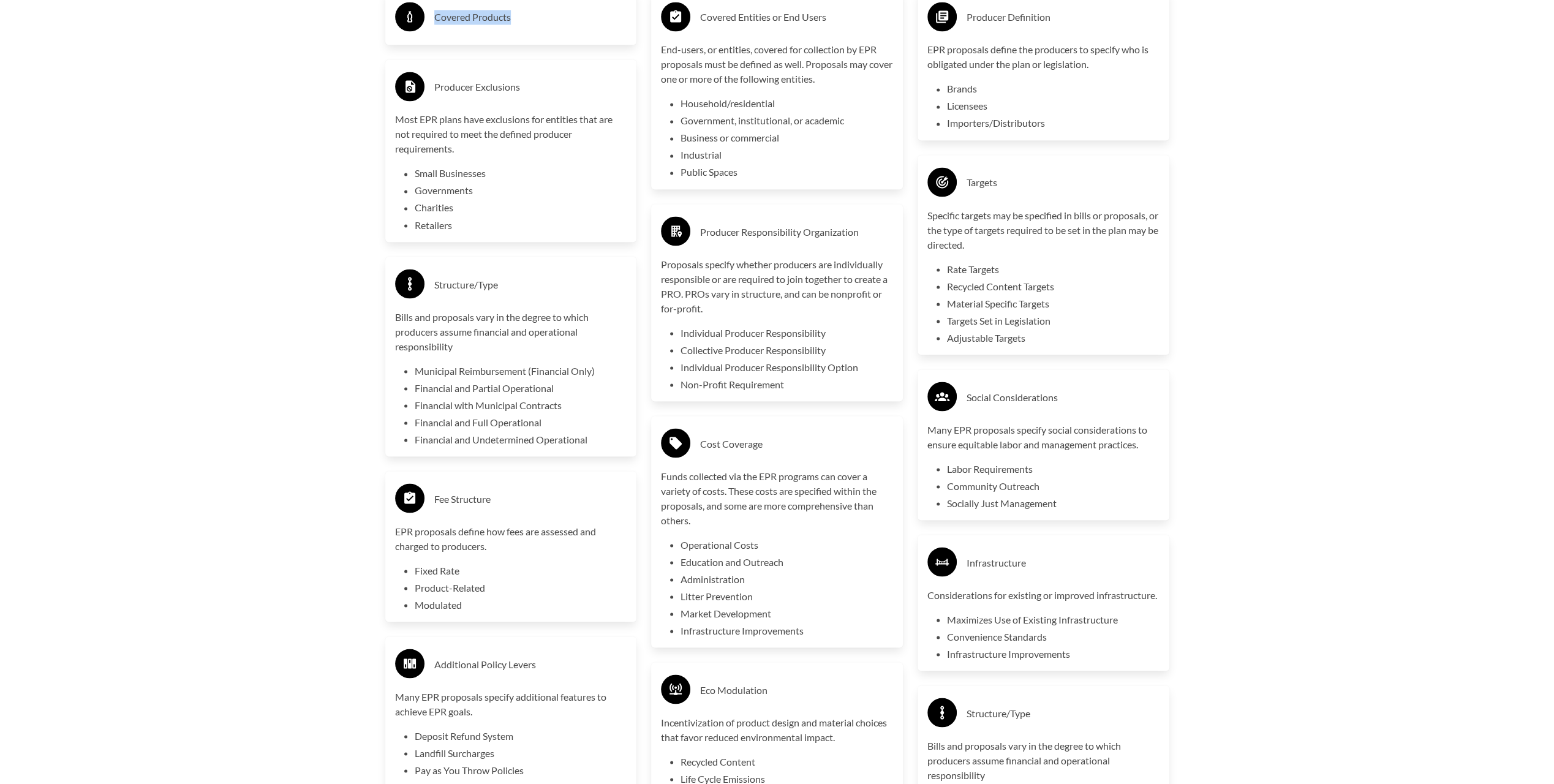 copy on "Covered Products EPR proposals specify the types of products covered under the program. These products must be defined, and the definitions typically include format type and material type.
All packaging types
Paper products
Material Specific
Beverage Containers
Exclusions" 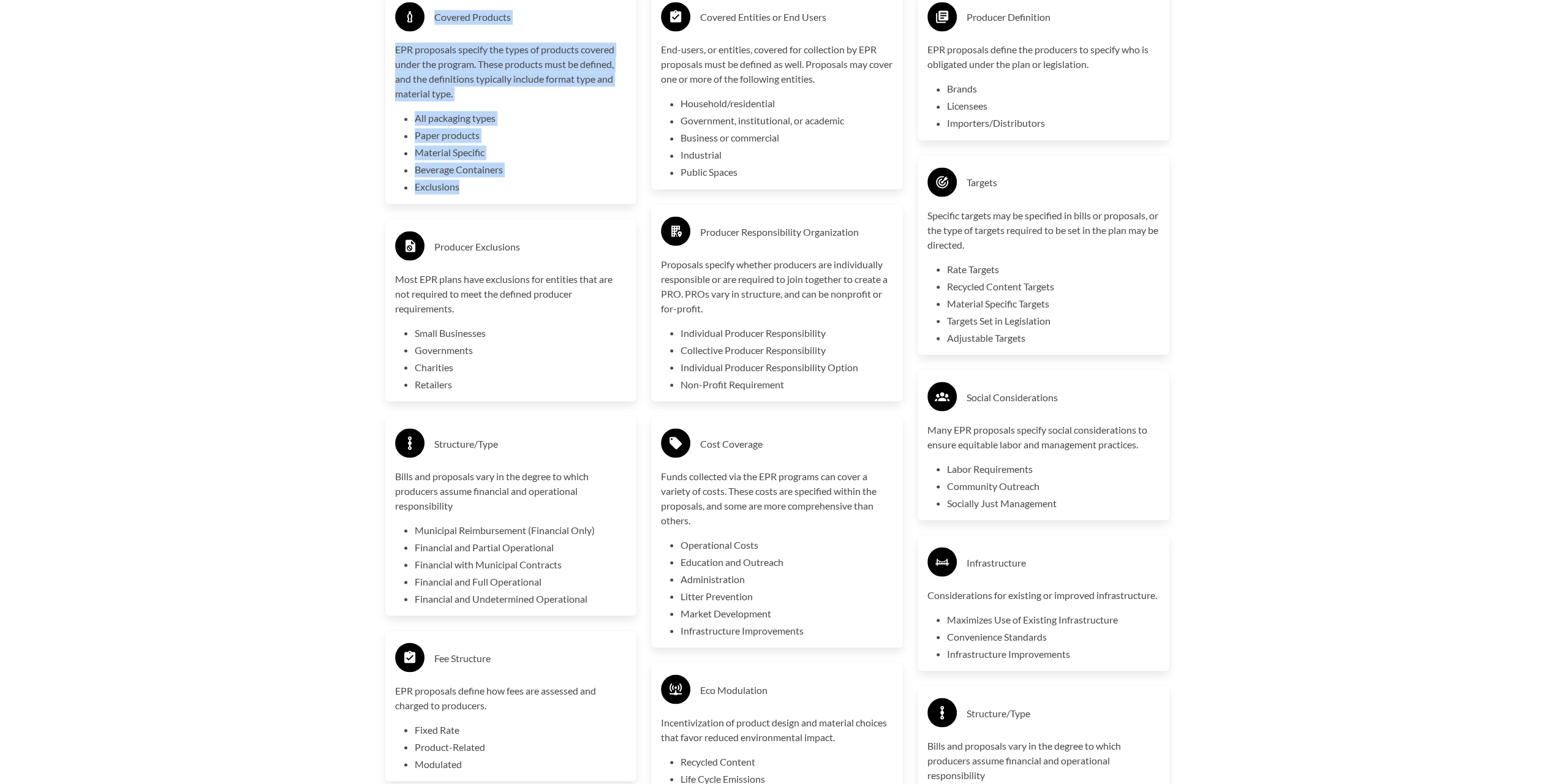 drag, startPoint x: 432, startPoint y: 248, endPoint x: 522, endPoint y: 432, distance: 204.83164 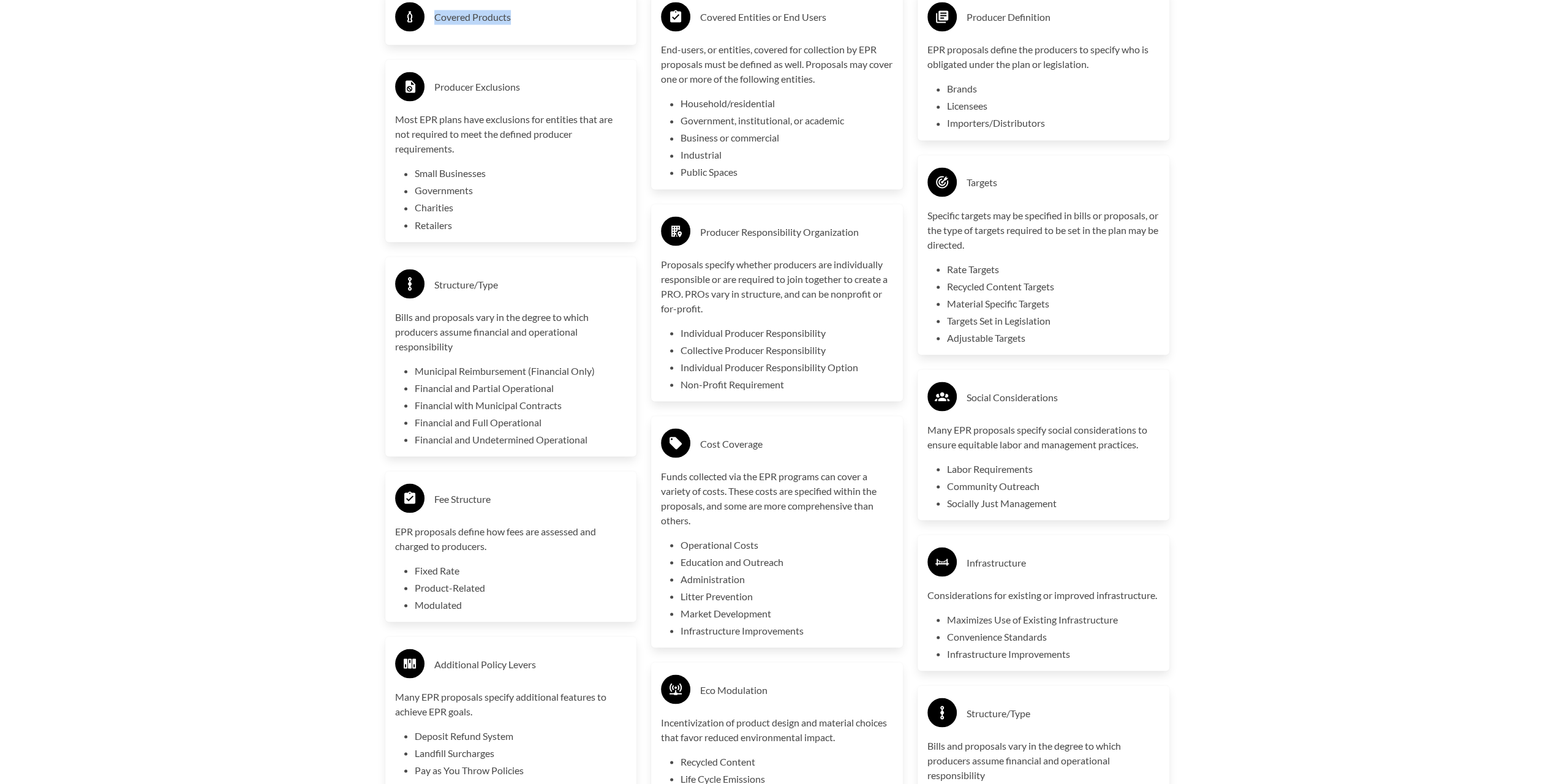 click on "Covered Products" at bounding box center (511, 17) 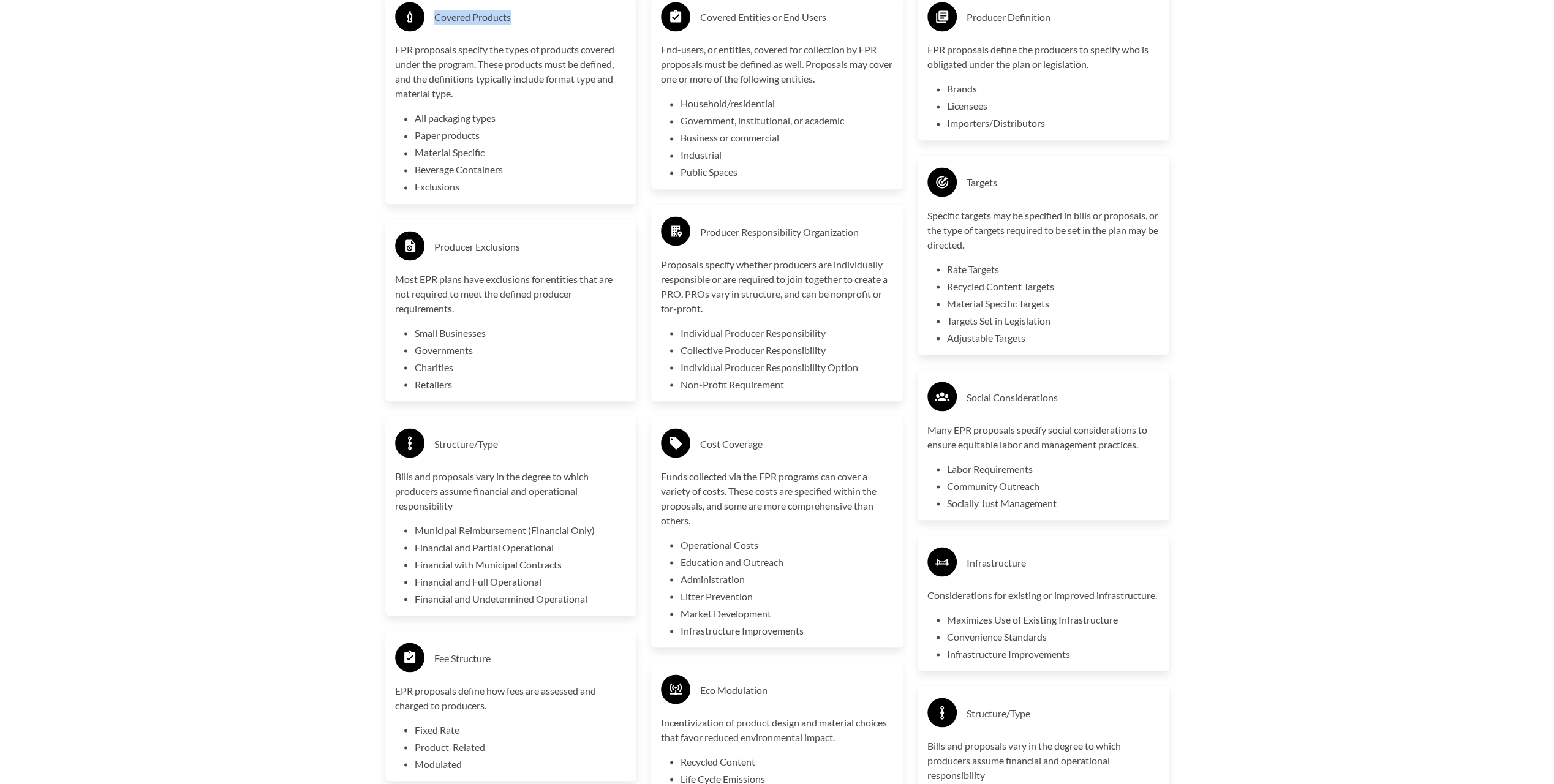 click on "Covered Products" at bounding box center [530, 17] 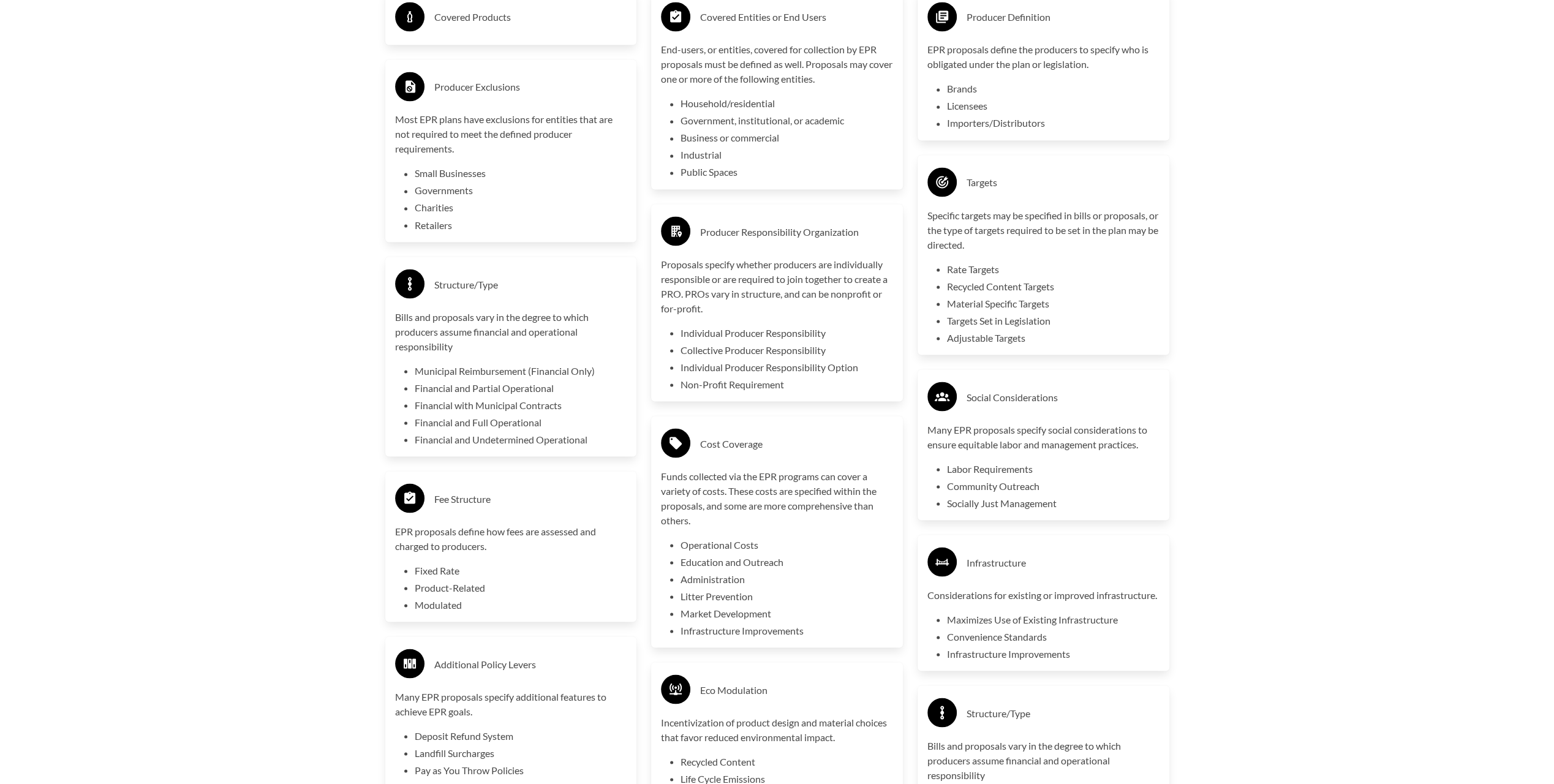 click on "Covered Products" at bounding box center [530, 17] 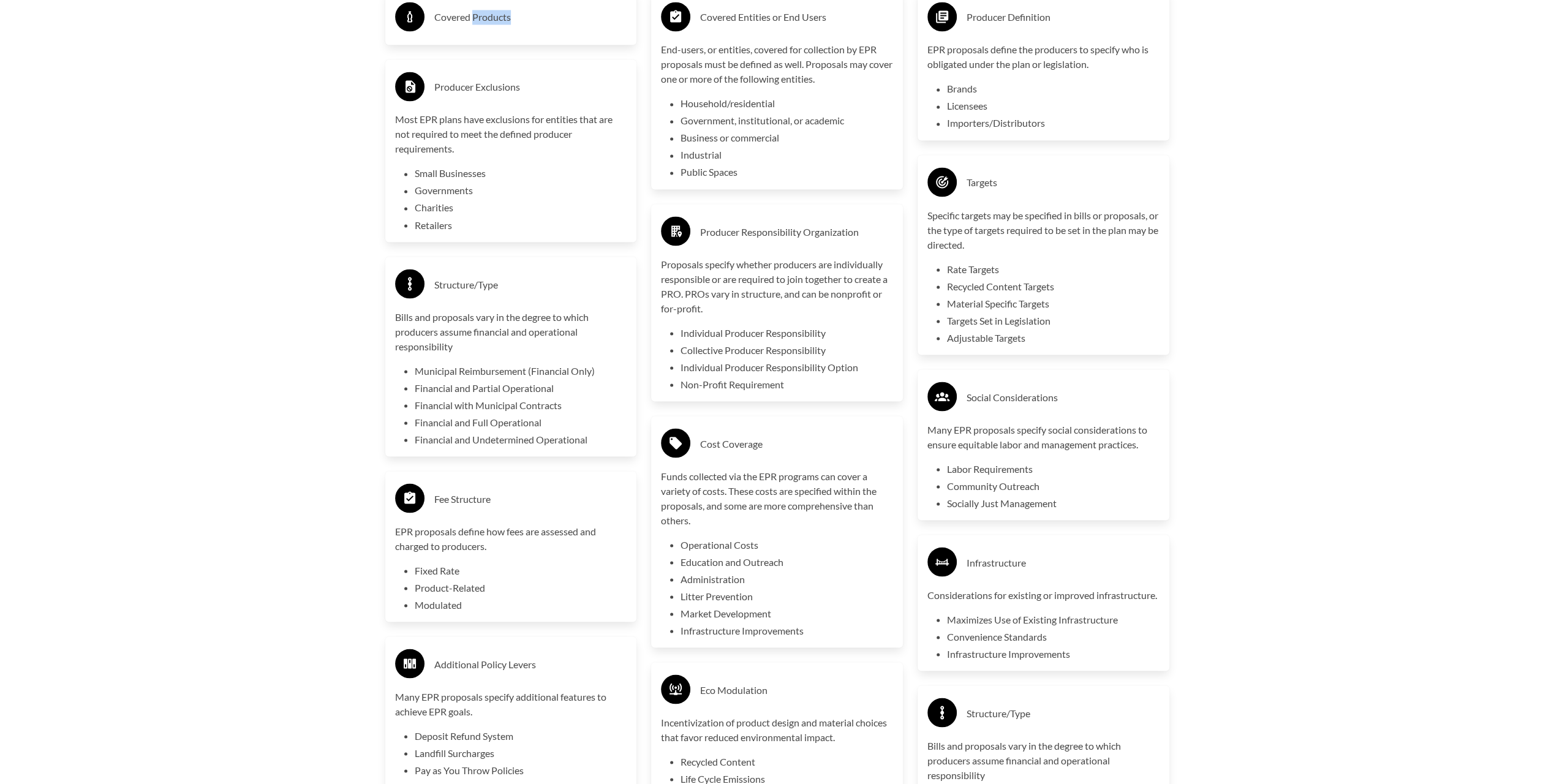 click on "Covered Products" at bounding box center [530, 17] 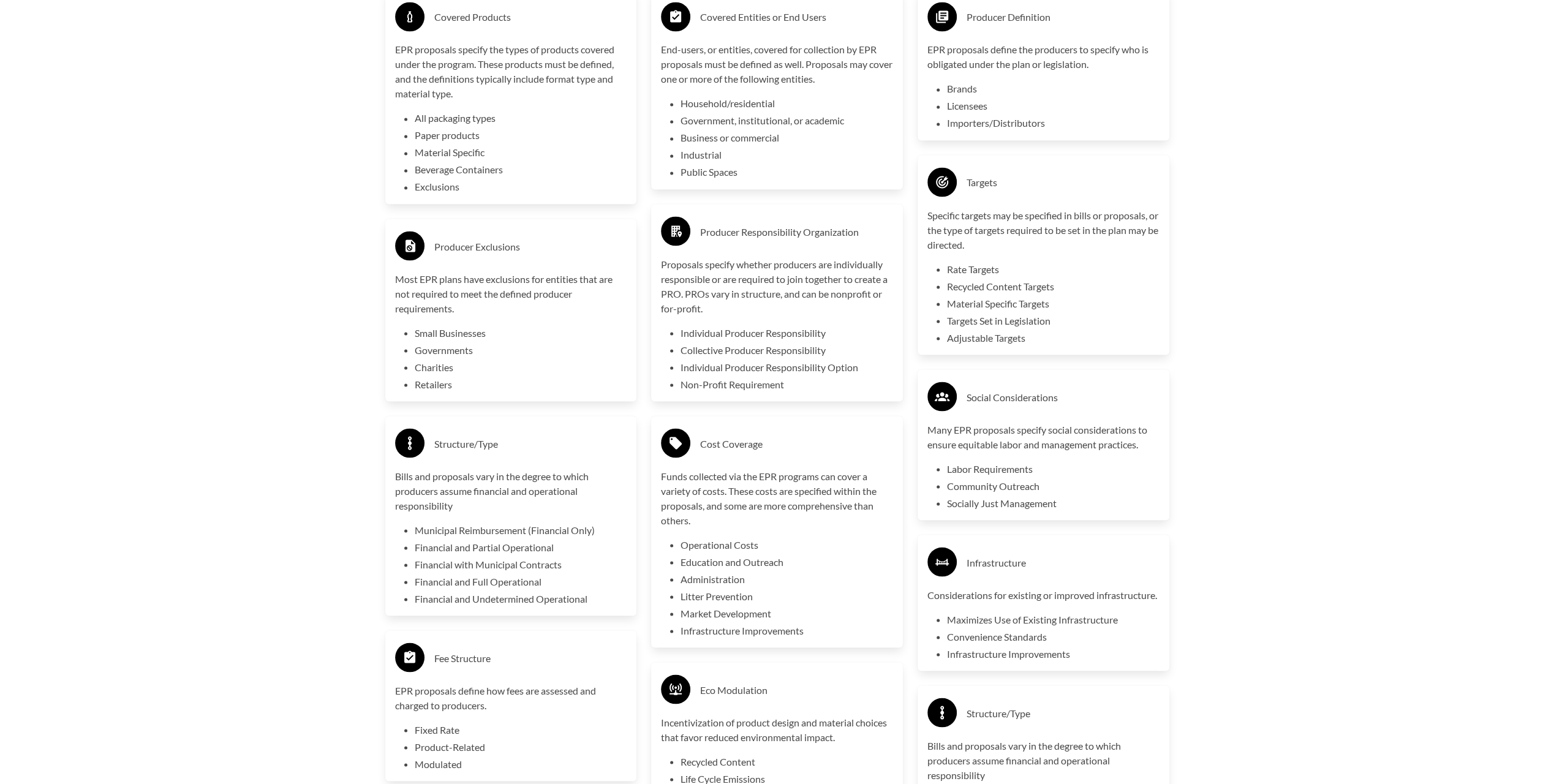 click on "Introduction to the
Guide for EPR Proposals Search the Guide [US_STATE]
Introduced:  [US_STATE]
Introduced:  [US_STATE]
Introduced:  [US_STATE]
Introduced:  [US_STATE]
Passed: 1 [US_STATE]
Passed: 1 [US_STATE]
Introduced: 1 [US_STATE]
Introduced:  [US_STATE]
Introduced:  [US_STATE]
Introduced:  [US_STATE]
Introduced:  [US_STATE]
Introduced: 1 [US_STATE]
Introduced:  [US_STATE]
Introduced: 2 [US_STATE]
Introduced:  [US_STATE]
Introduced:  [US_STATE]
Introduced:  [US_STATE]
Introduced:  [US_STATE]
Introduced:  [US_STATE]
Passed: 1 [US_STATE]
Passed: 1 [US_STATE]
Introduced: 2 [US_STATE]
Introduced:  [US_STATE]
Passed: 1 [US_STATE]
Introduced:  [US_STATE]
Introduced:  [US_STATE]
Introduced:  [US_STATE]
Introduced: 1 [US_STATE]
Introduced:  [US_STATE]
Introduced:  [US_STATE]
Introduced: 1 [US_STATE]
Introduced:  [US_STATE]
Introduced: 3 [US_STATE]
Introduced: 1 [US_STATE]
Introduced:  [US_STATE]
Introduced:  [US_STATE]
Introduced:  [US_STATE]
Passed: 1 [US_STATE]
Introduced:  [US_STATE]
Introduced: 4 [US_STATE]
Introduced:" at bounding box center (777, -116) 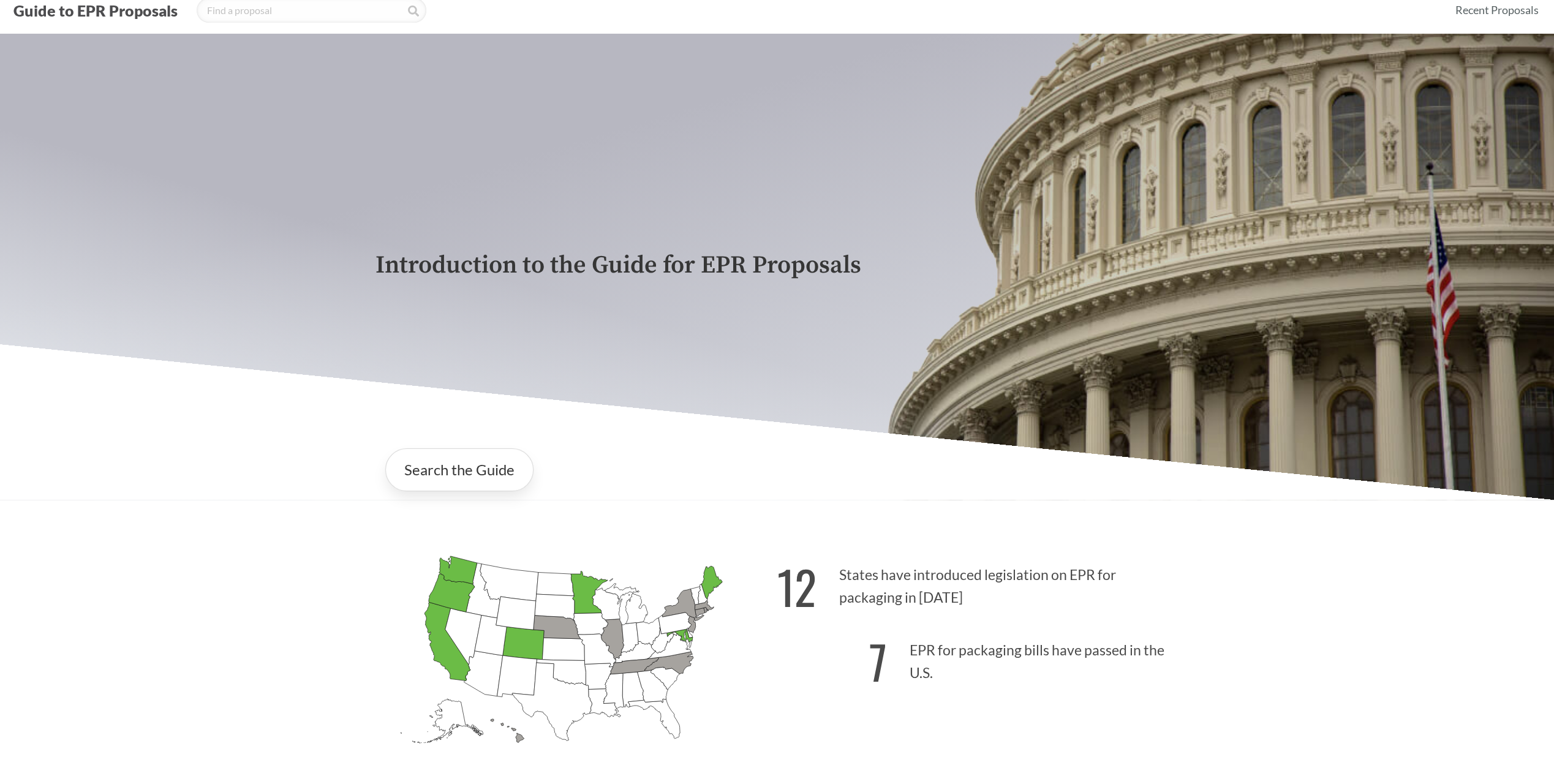 scroll, scrollTop: 137, scrollLeft: 0, axis: vertical 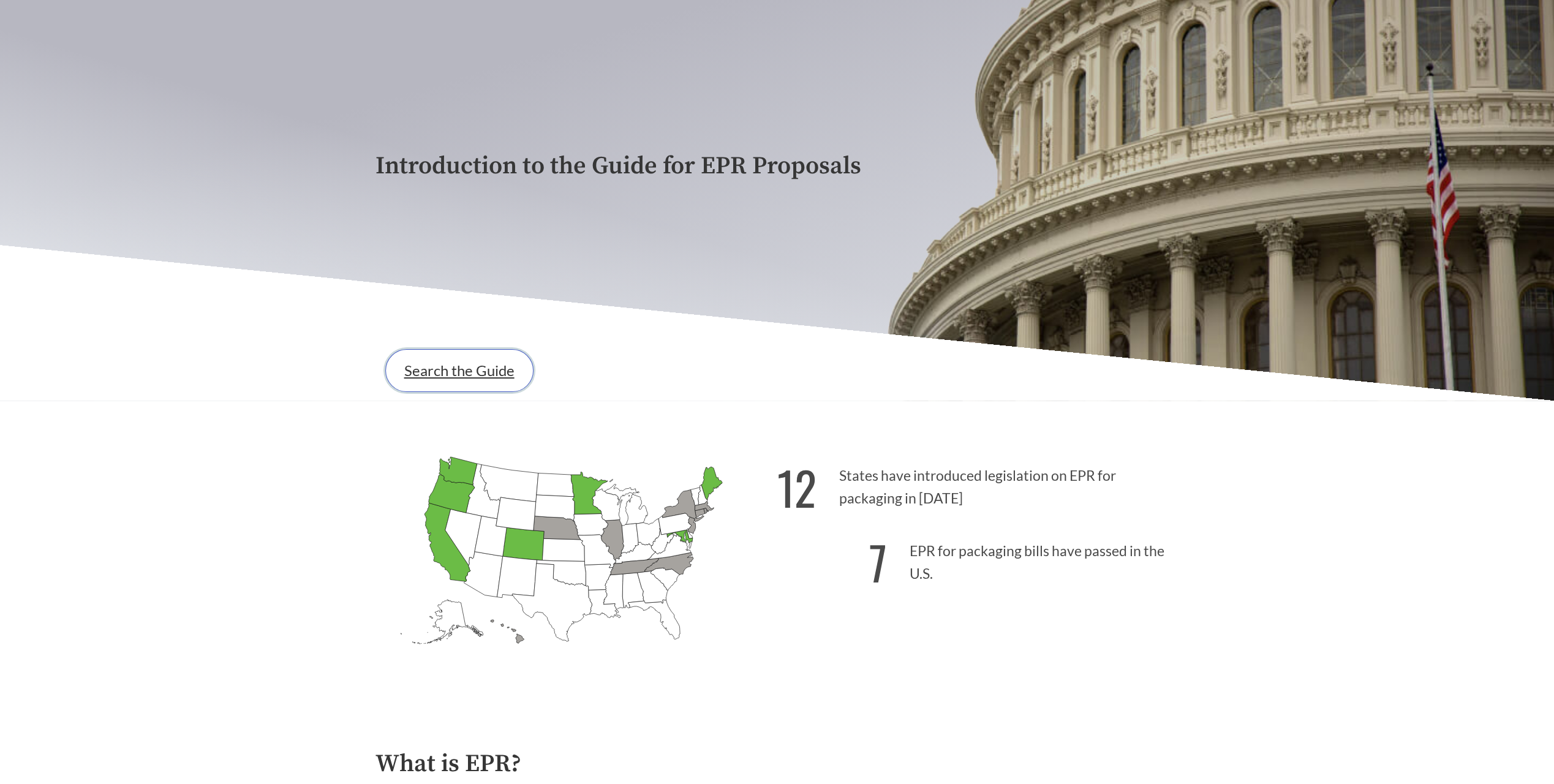 click on "Search the Guide" at bounding box center (459, 371) 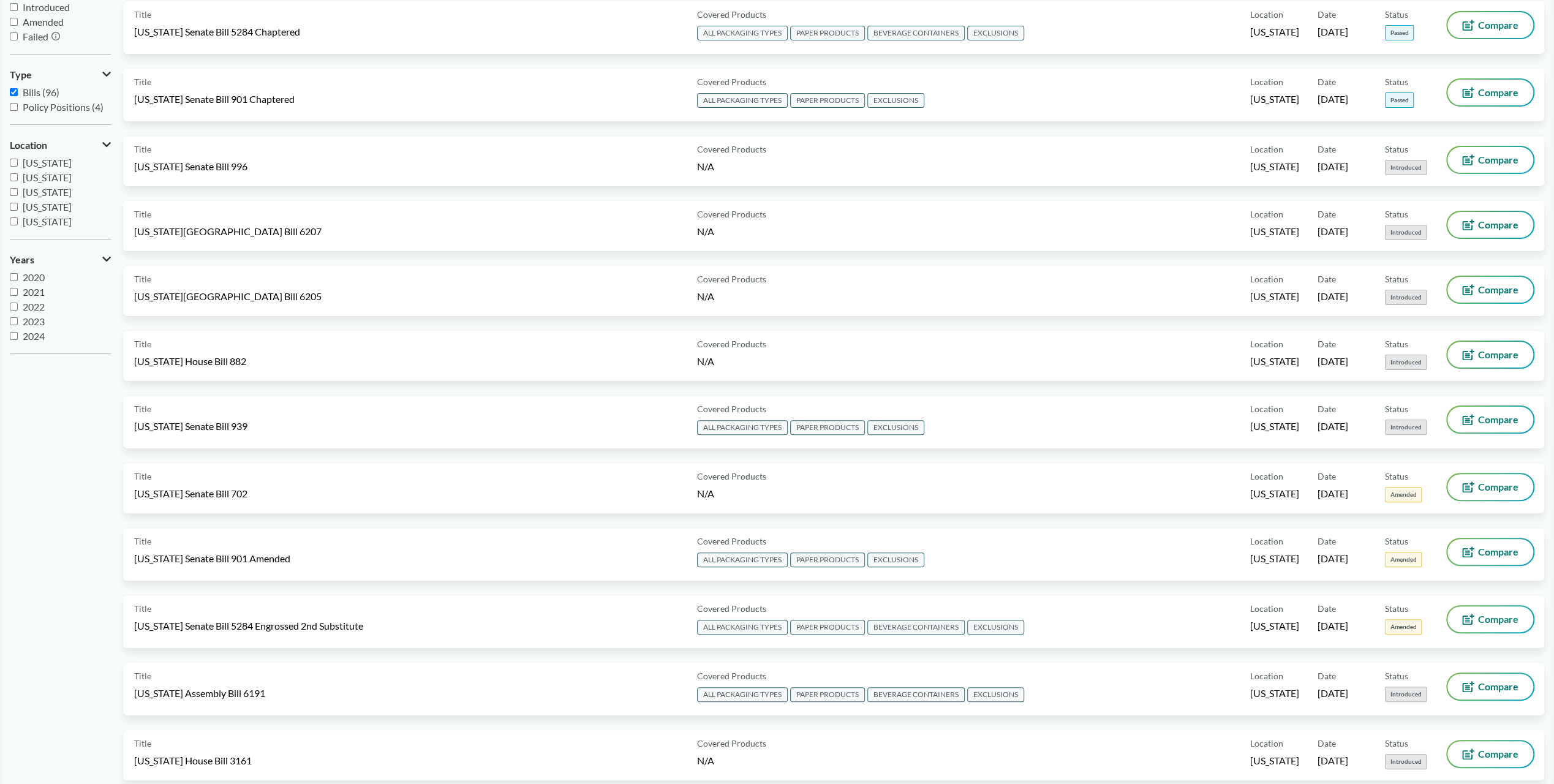 scroll, scrollTop: 0, scrollLeft: 0, axis: both 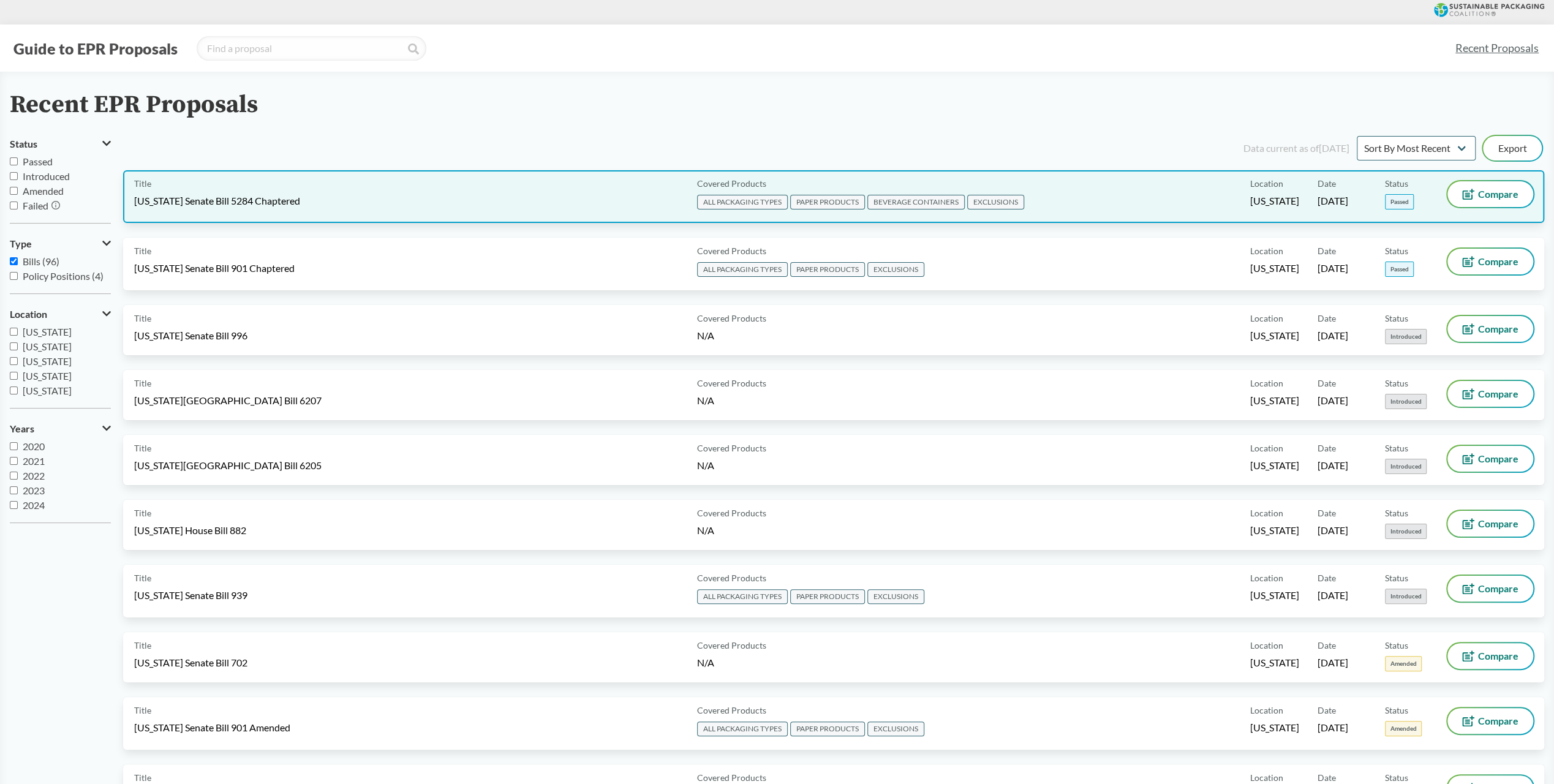 click on "Title [US_STATE] Senate Bill 5284 Chaptered" at bounding box center [413, 197] 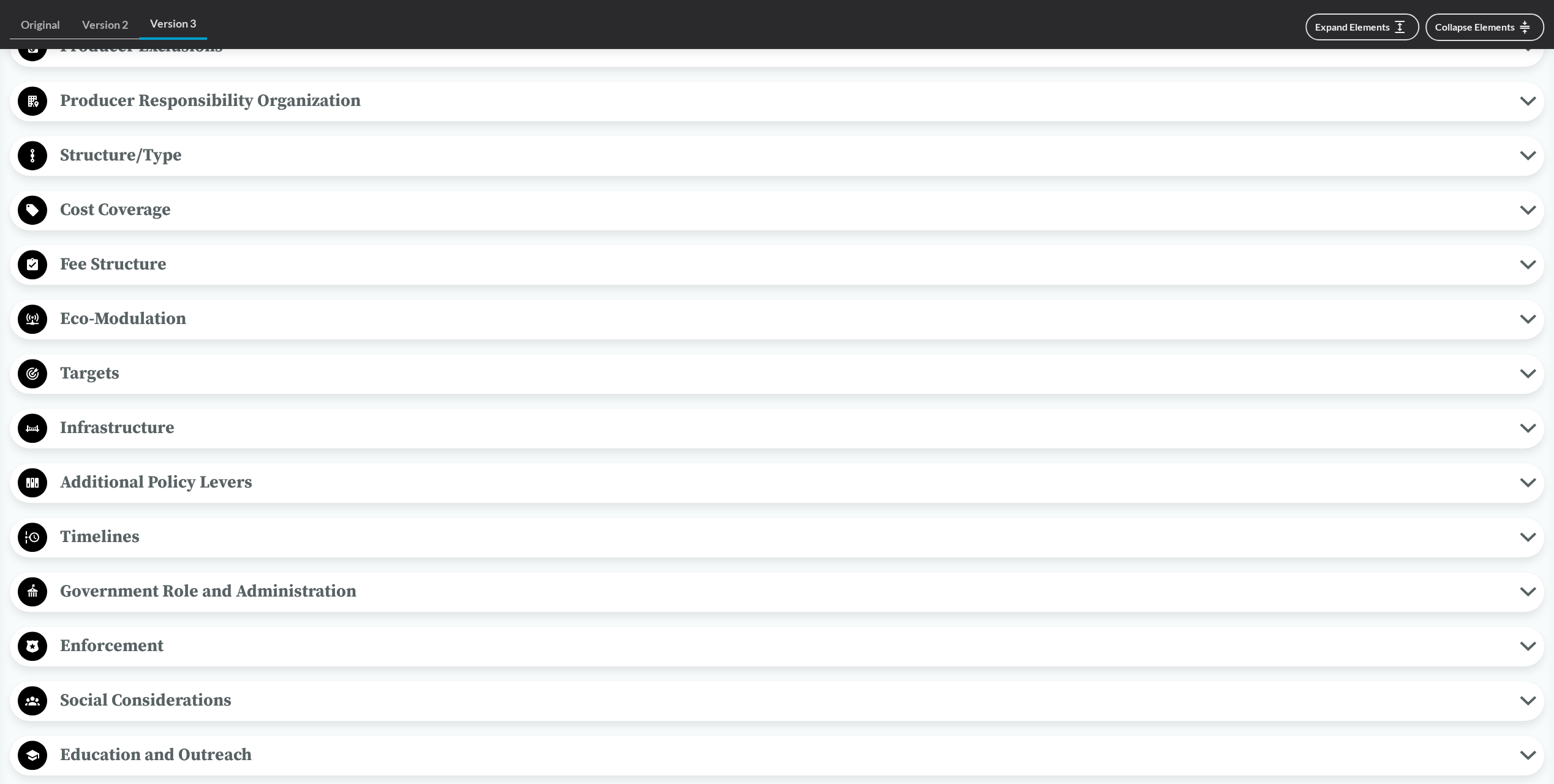 scroll, scrollTop: 702, scrollLeft: 0, axis: vertical 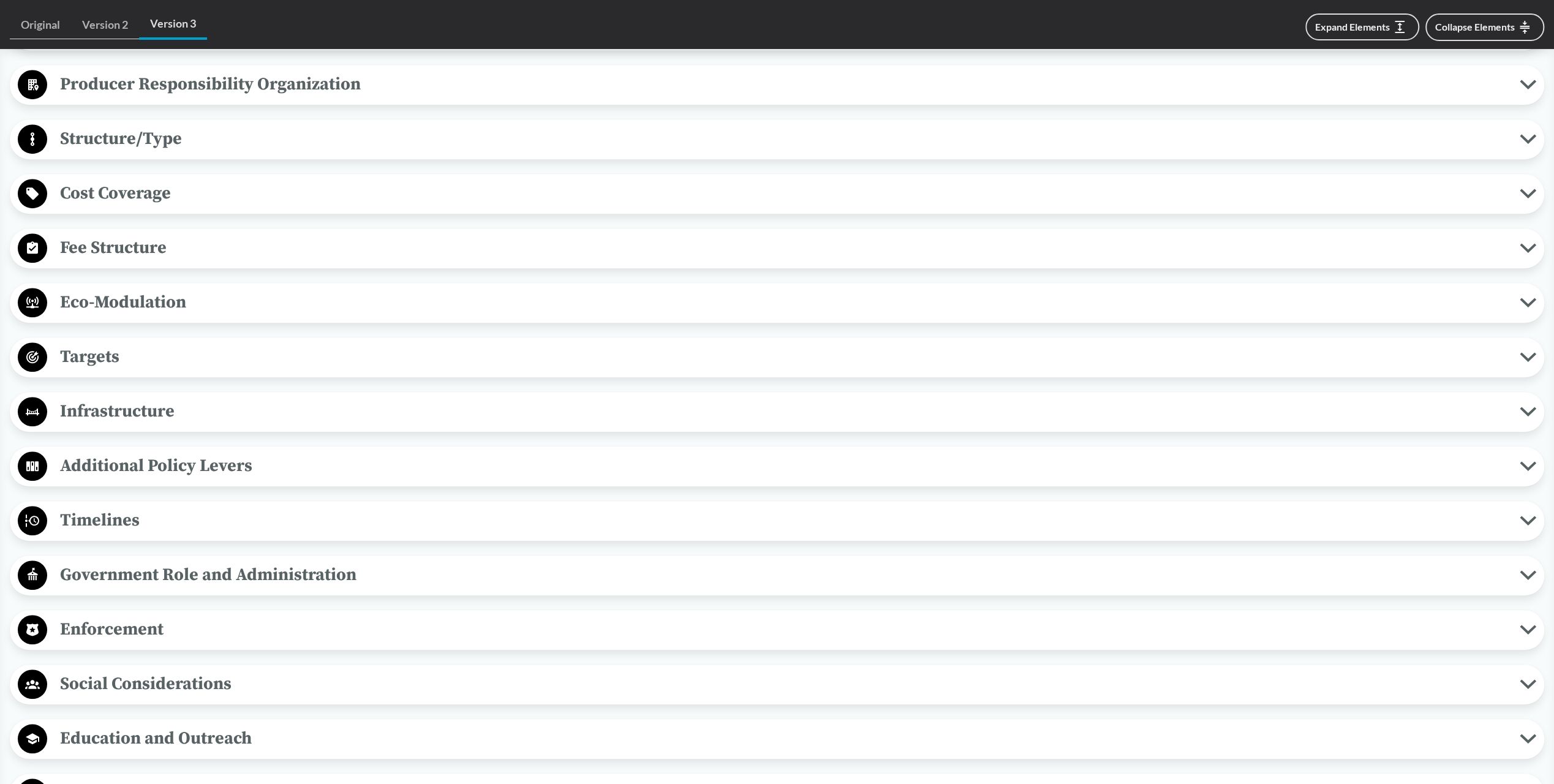 click on "Timelines" at bounding box center (783, 520) 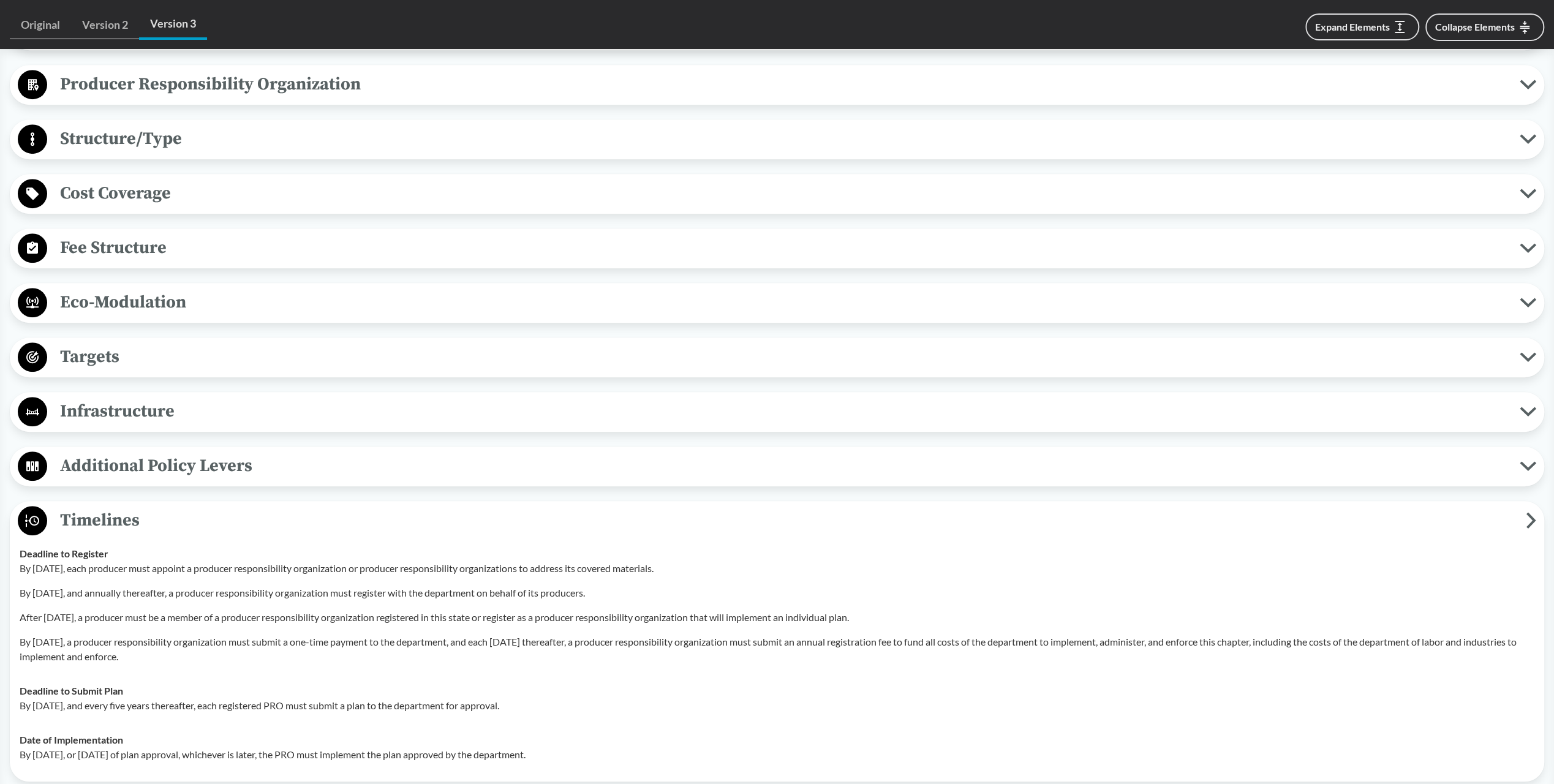 click on "Timelines" at bounding box center [786, 520] 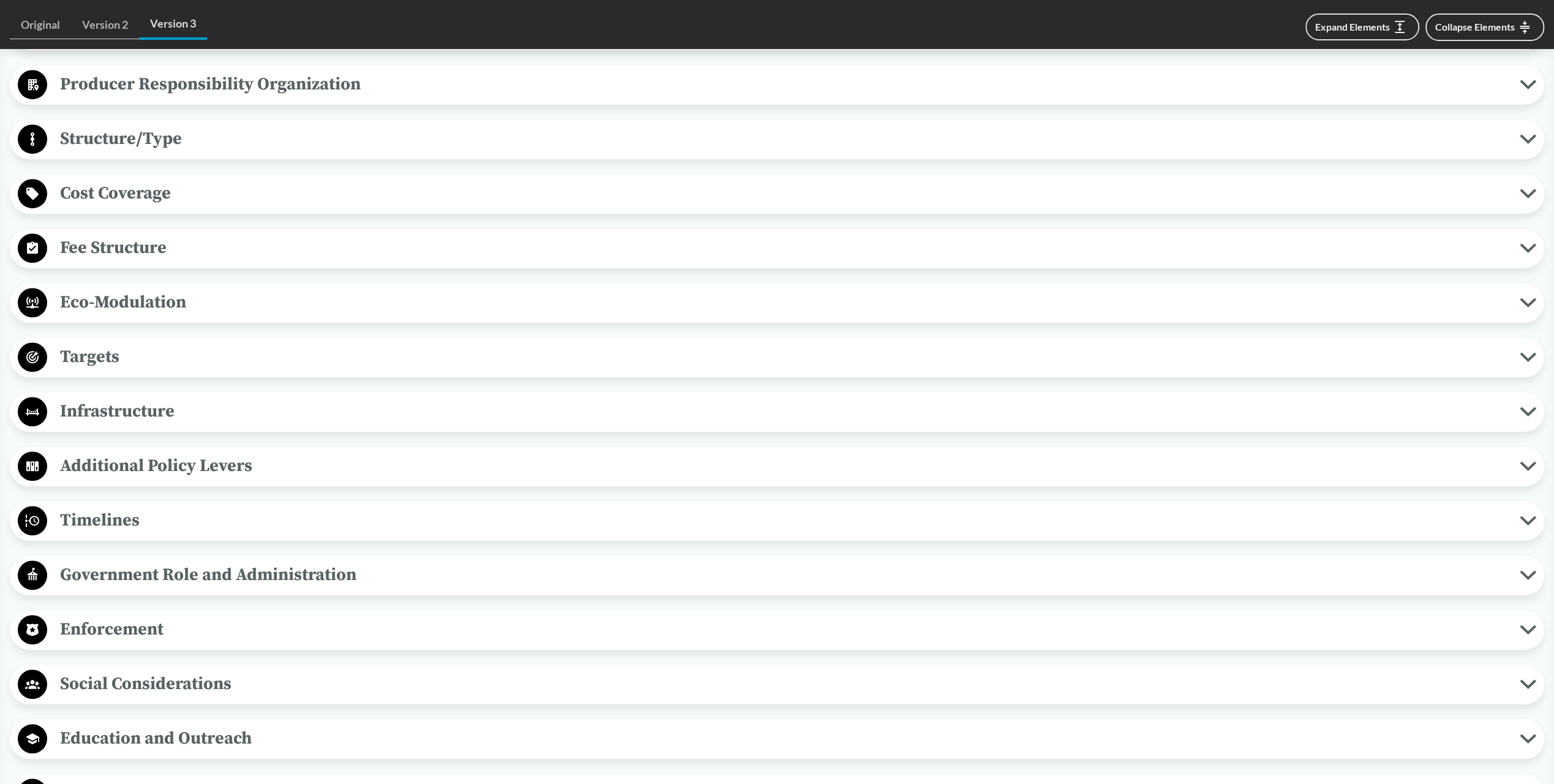 scroll, scrollTop: 0, scrollLeft: 0, axis: both 